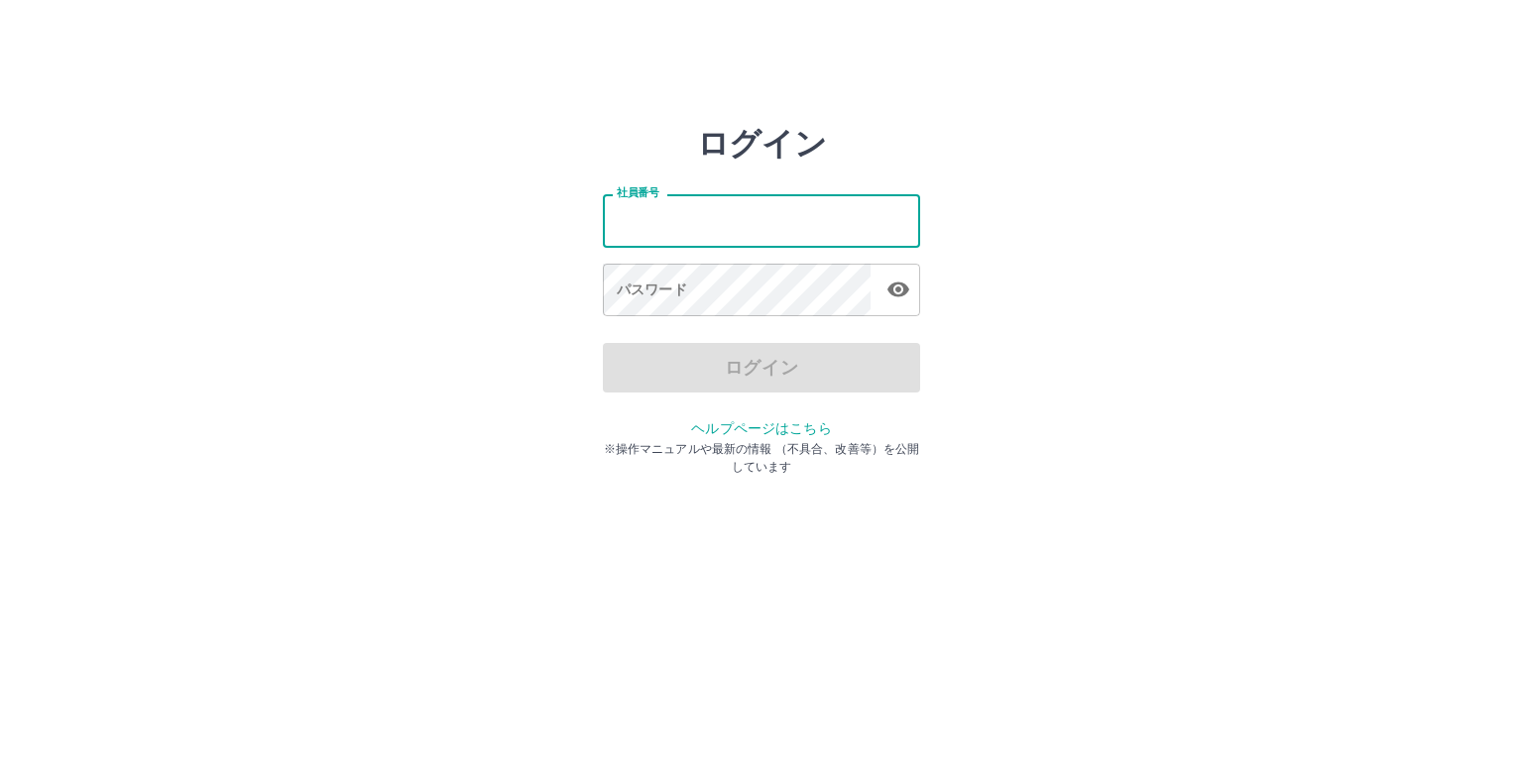 scroll, scrollTop: 0, scrollLeft: 0, axis: both 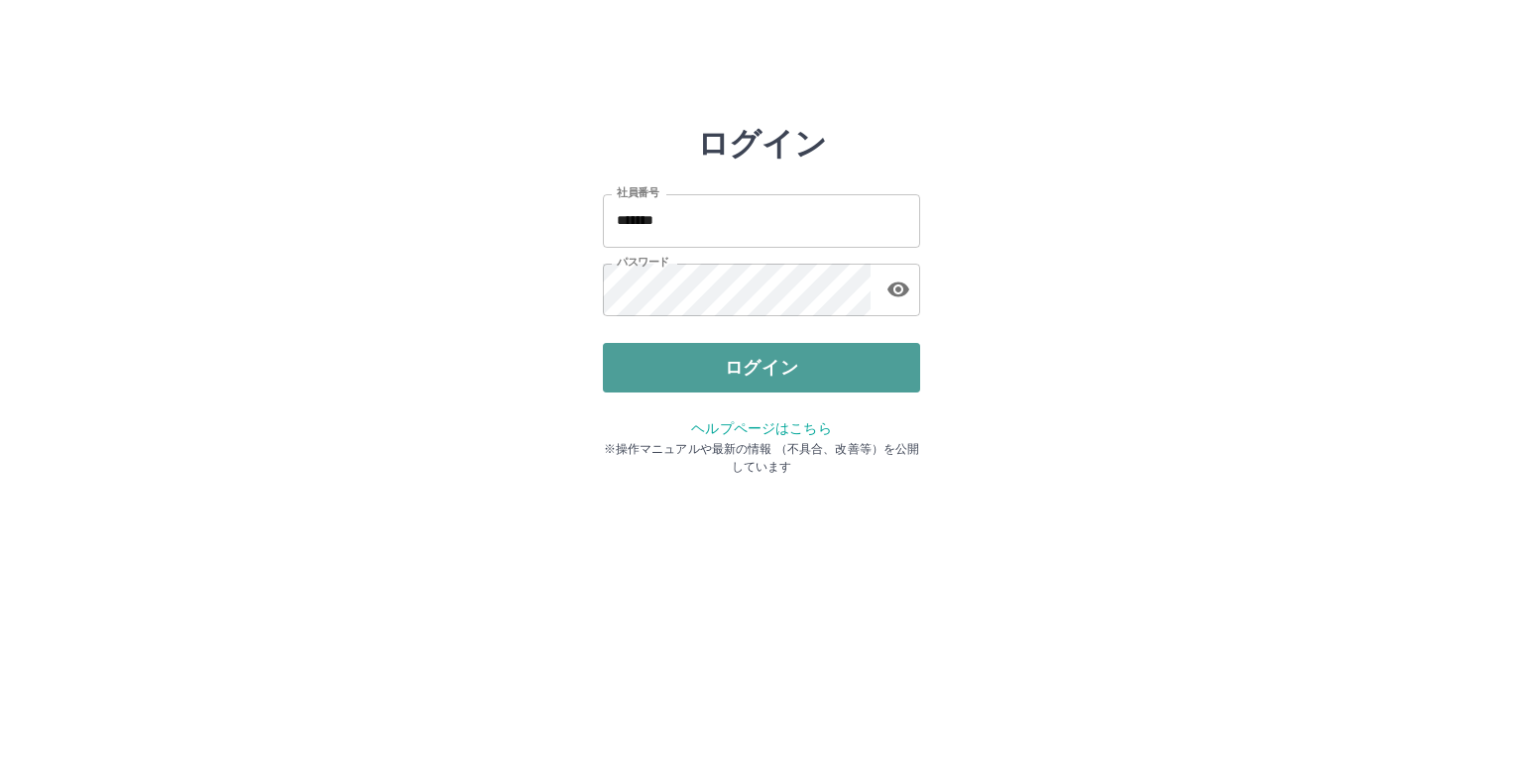 click on "ログイン" at bounding box center [762, 368] 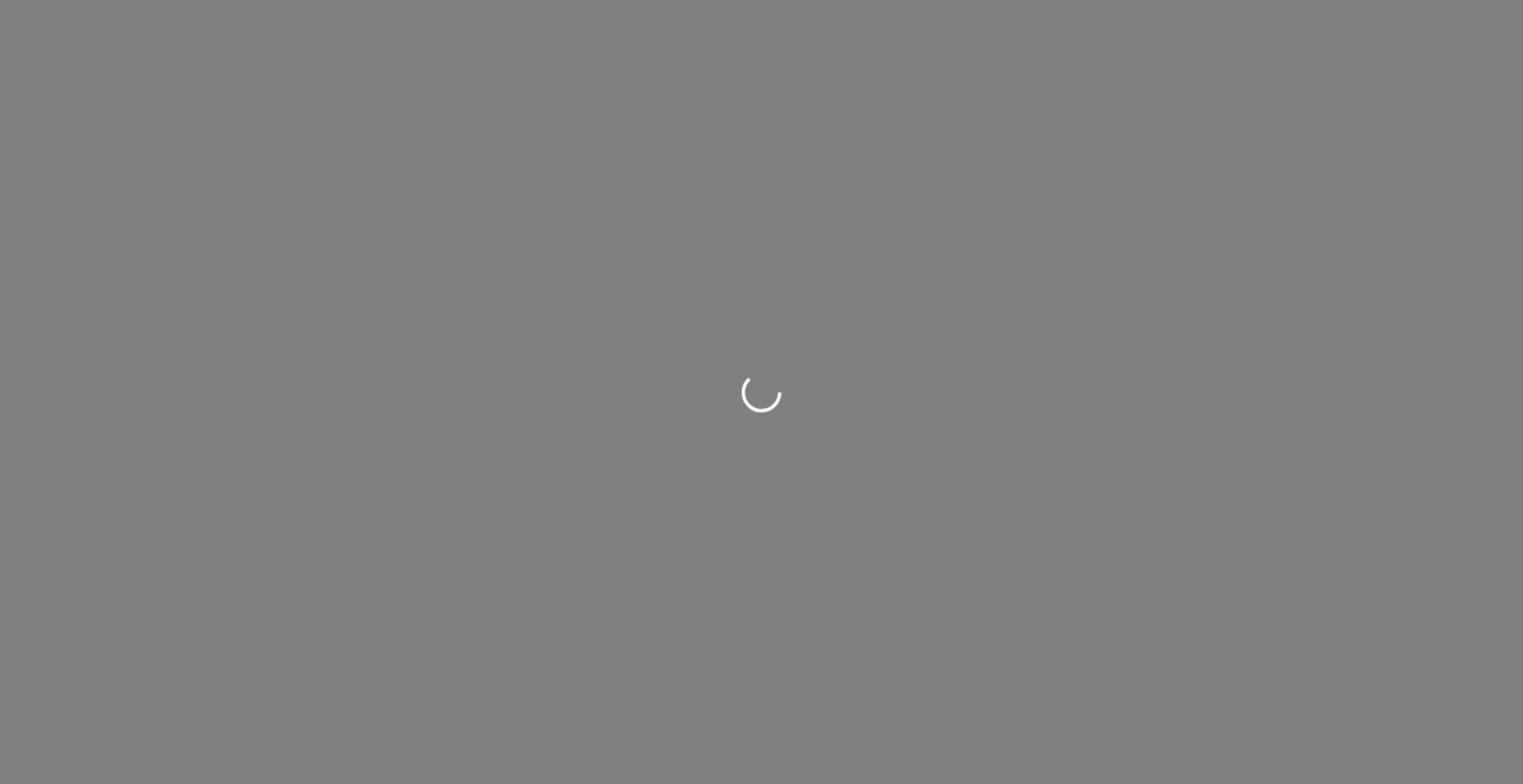 scroll, scrollTop: 0, scrollLeft: 0, axis: both 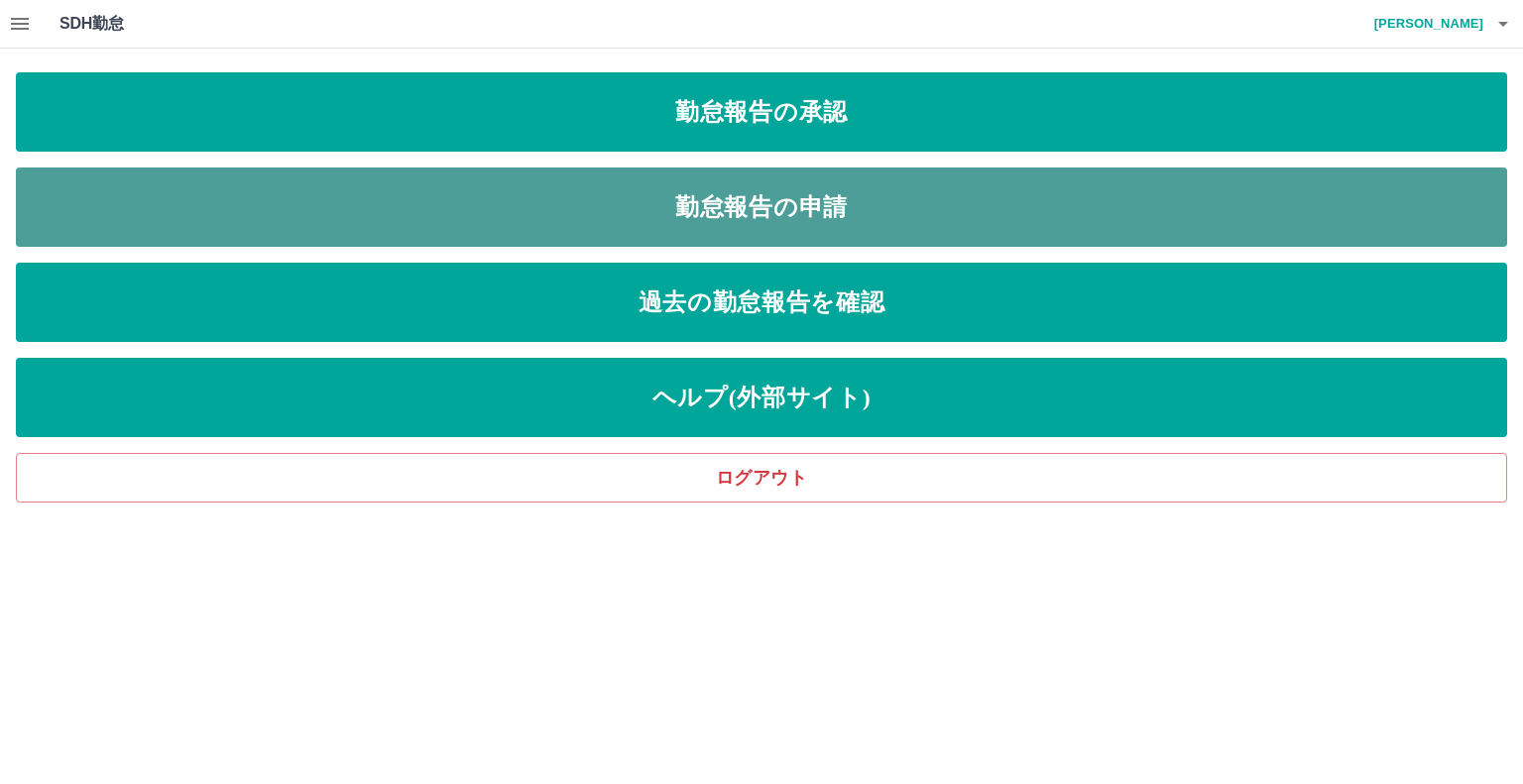 click on "勤怠報告の申請" at bounding box center (762, 207) 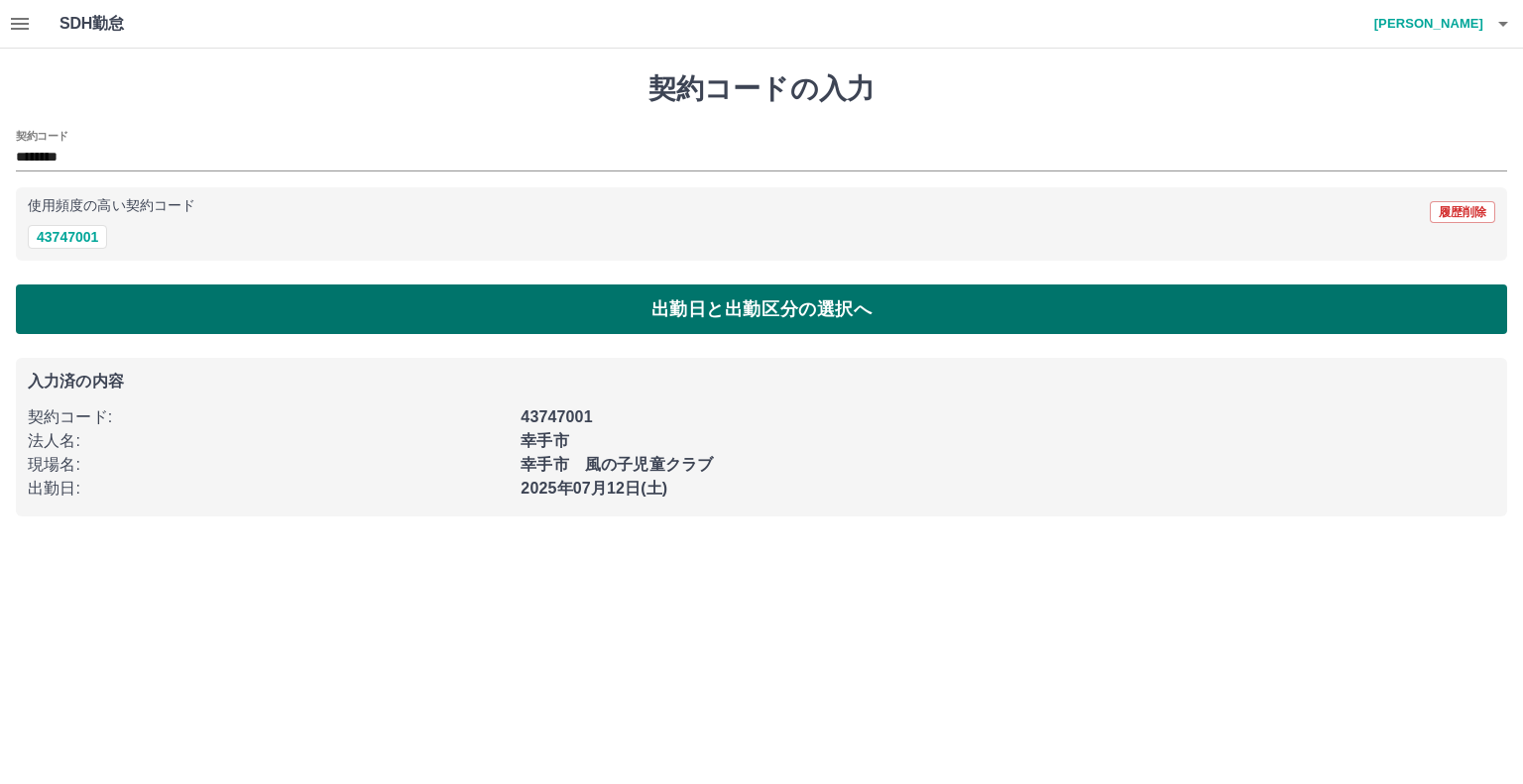 click on "出勤日と出勤区分の選択へ" at bounding box center [762, 309] 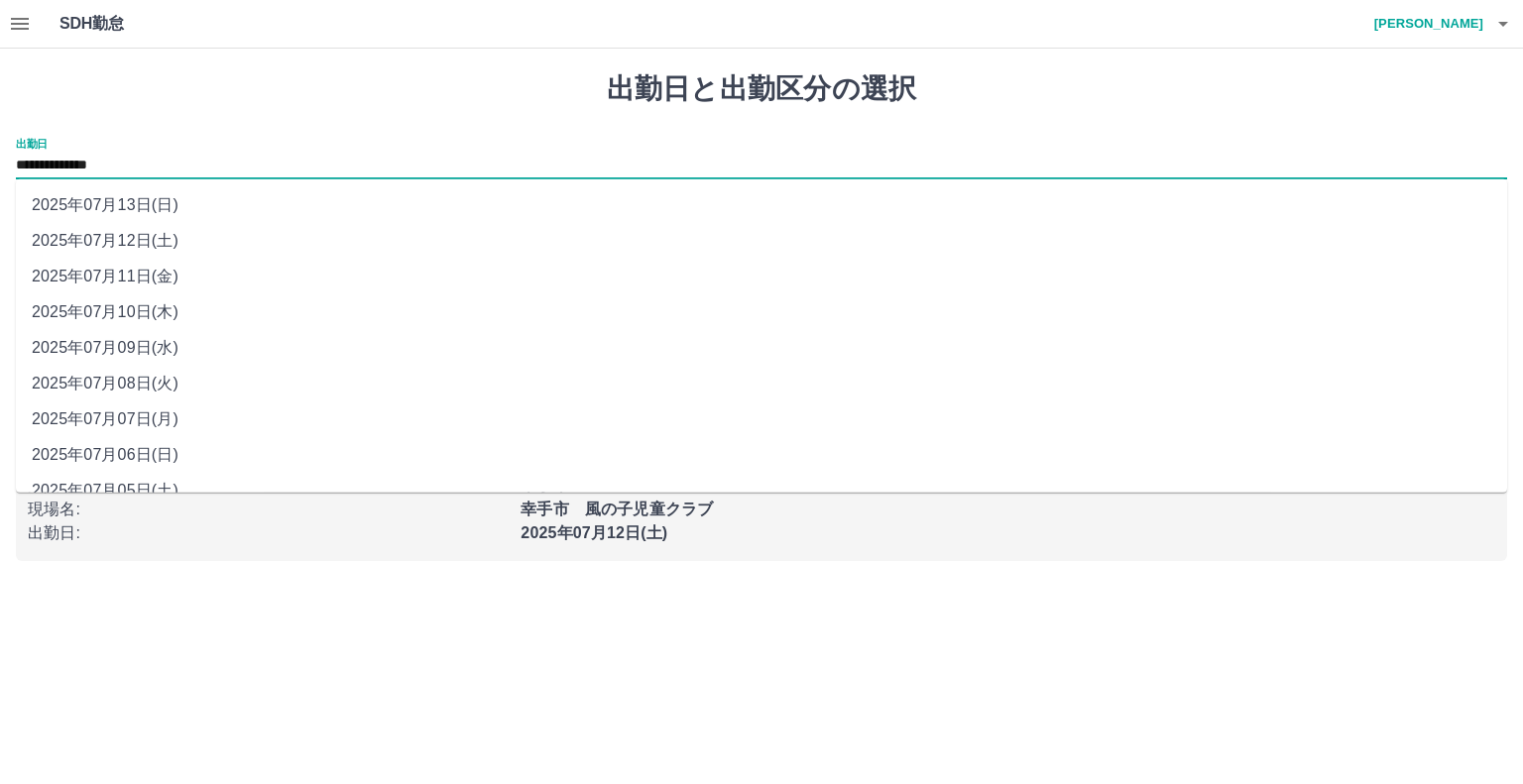 click on "**********" at bounding box center [762, 166] 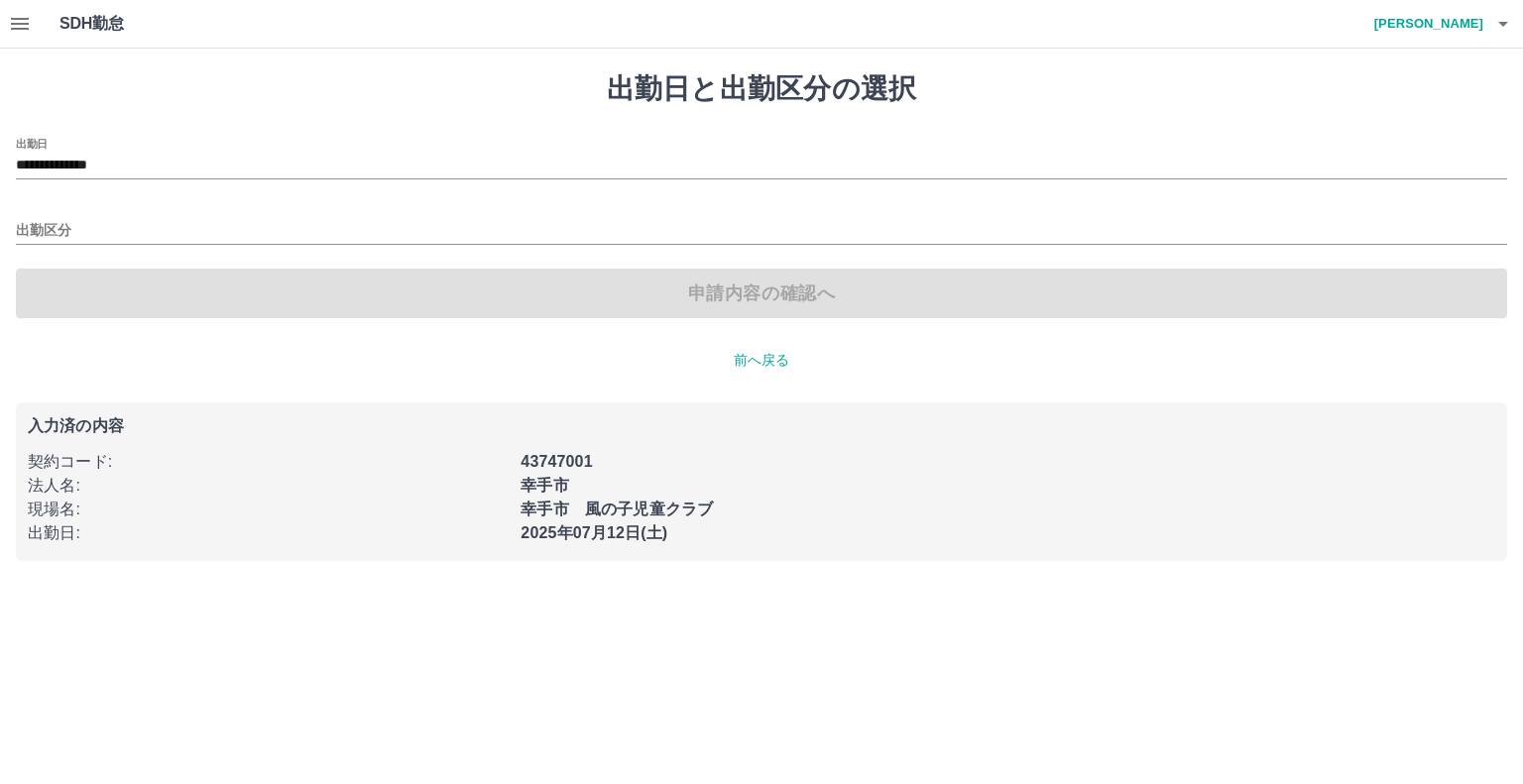 click on "**********" at bounding box center (762, 292) 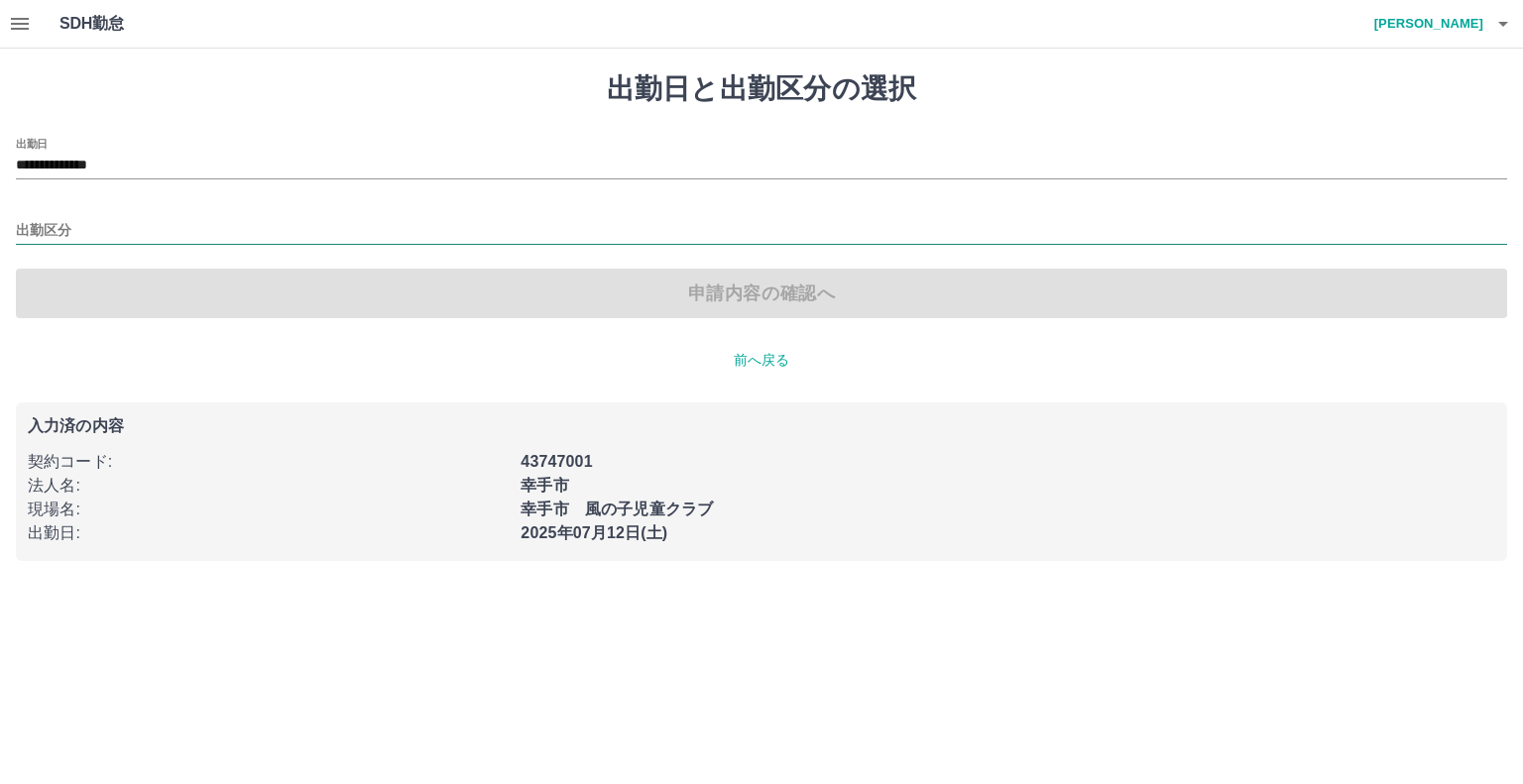 click on "出勤区分" at bounding box center [762, 231] 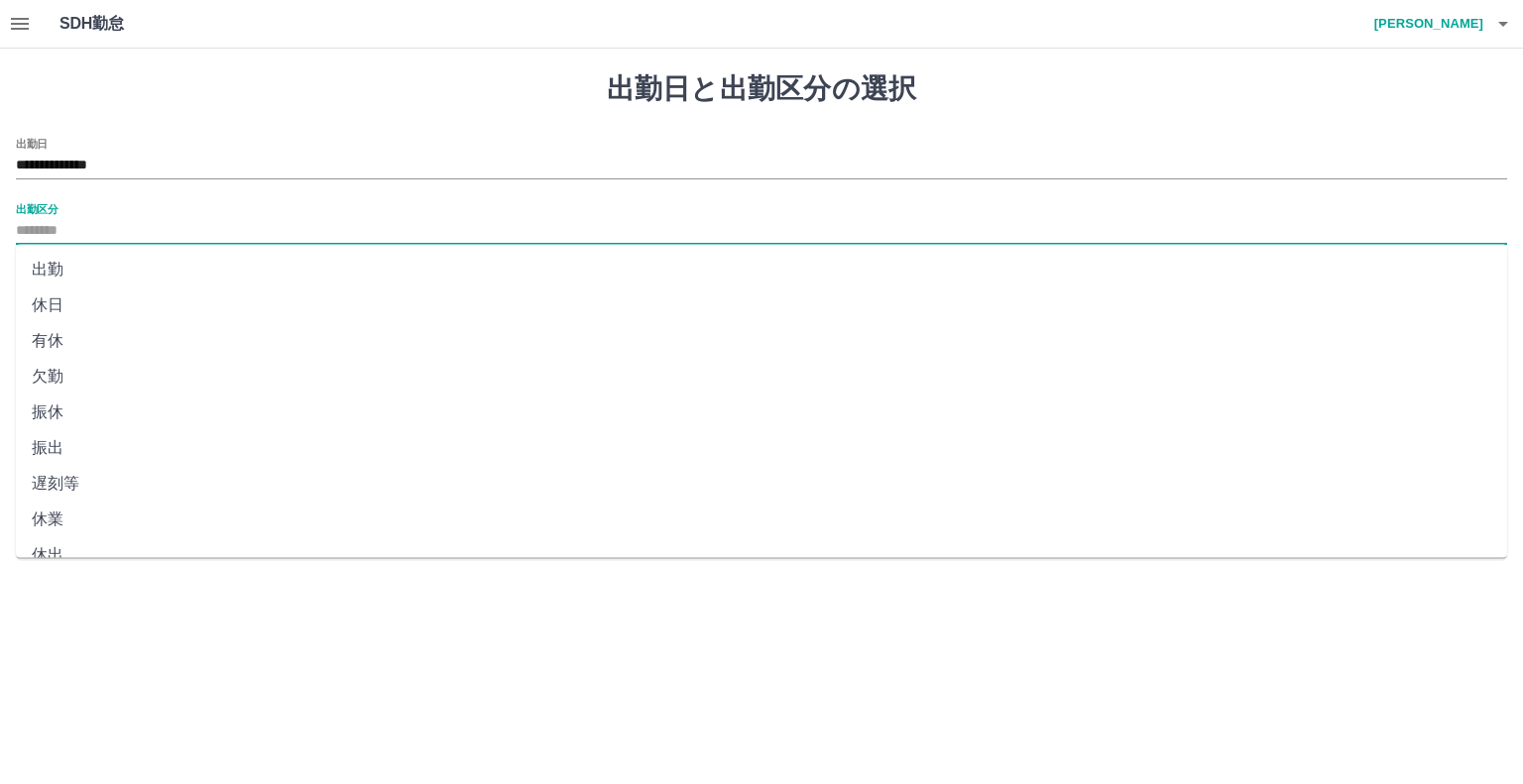 click on "出勤" at bounding box center [762, 270] 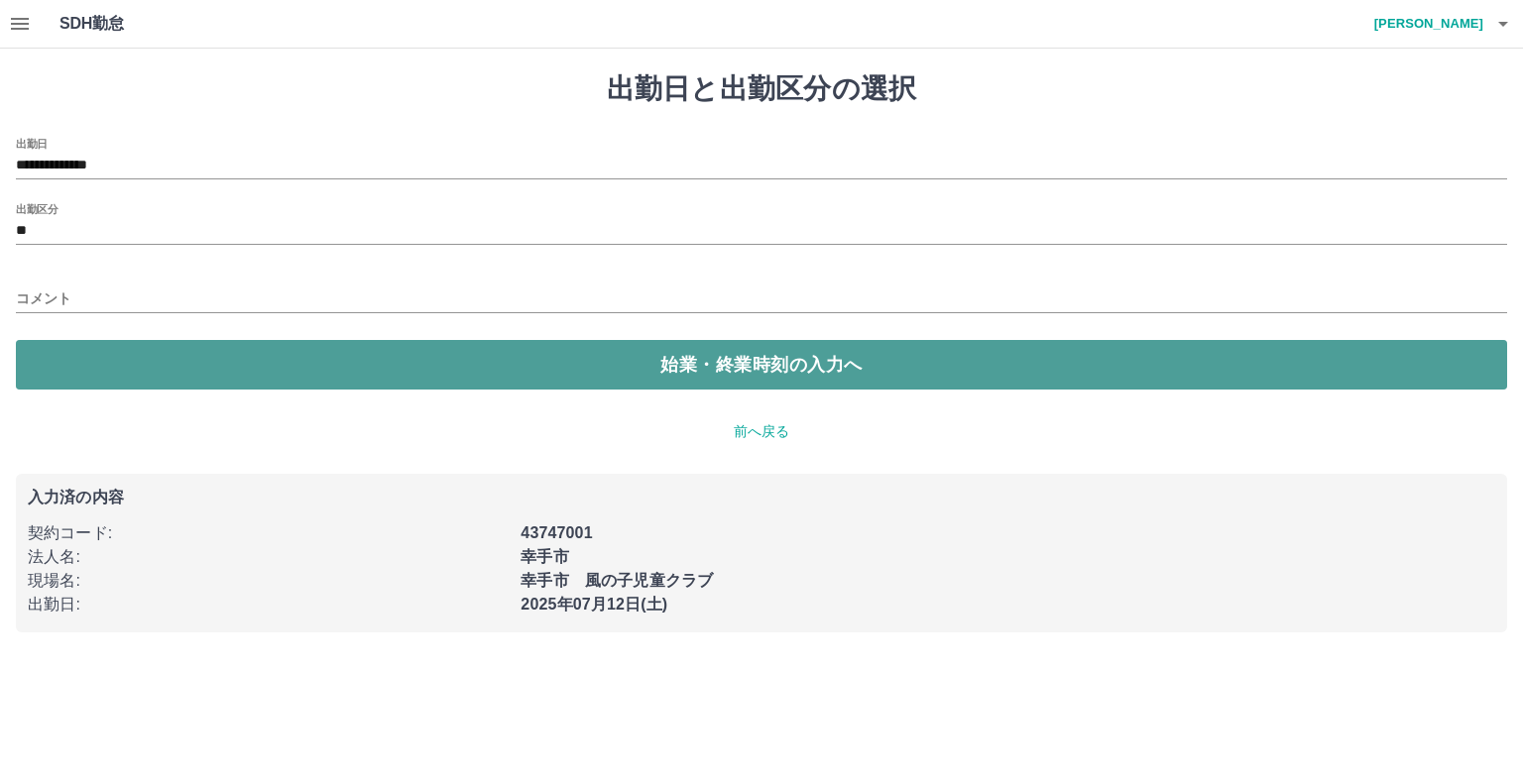 click on "始業・終業時刻の入力へ" at bounding box center (762, 365) 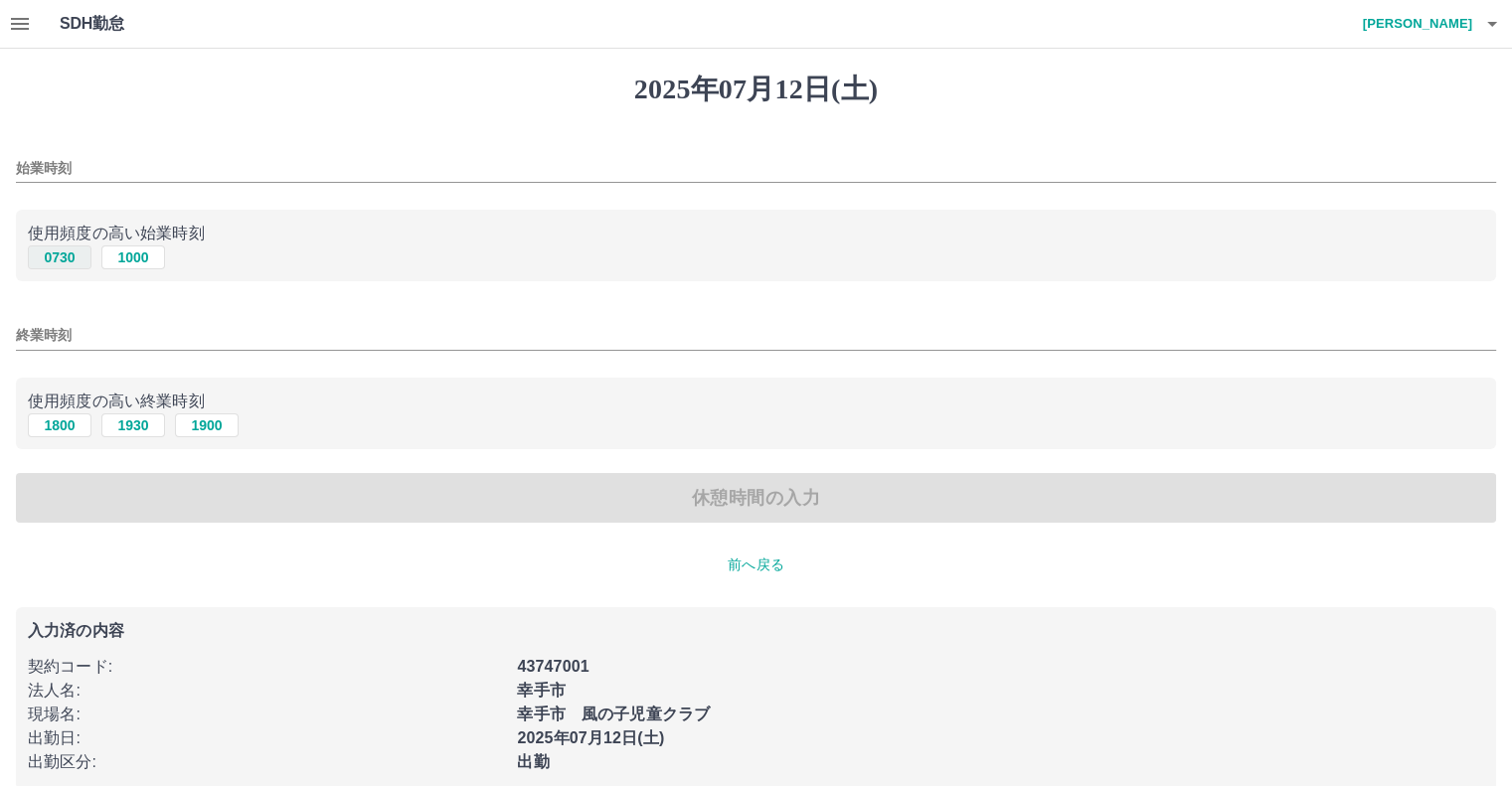 click on "0730" at bounding box center (60, 257) 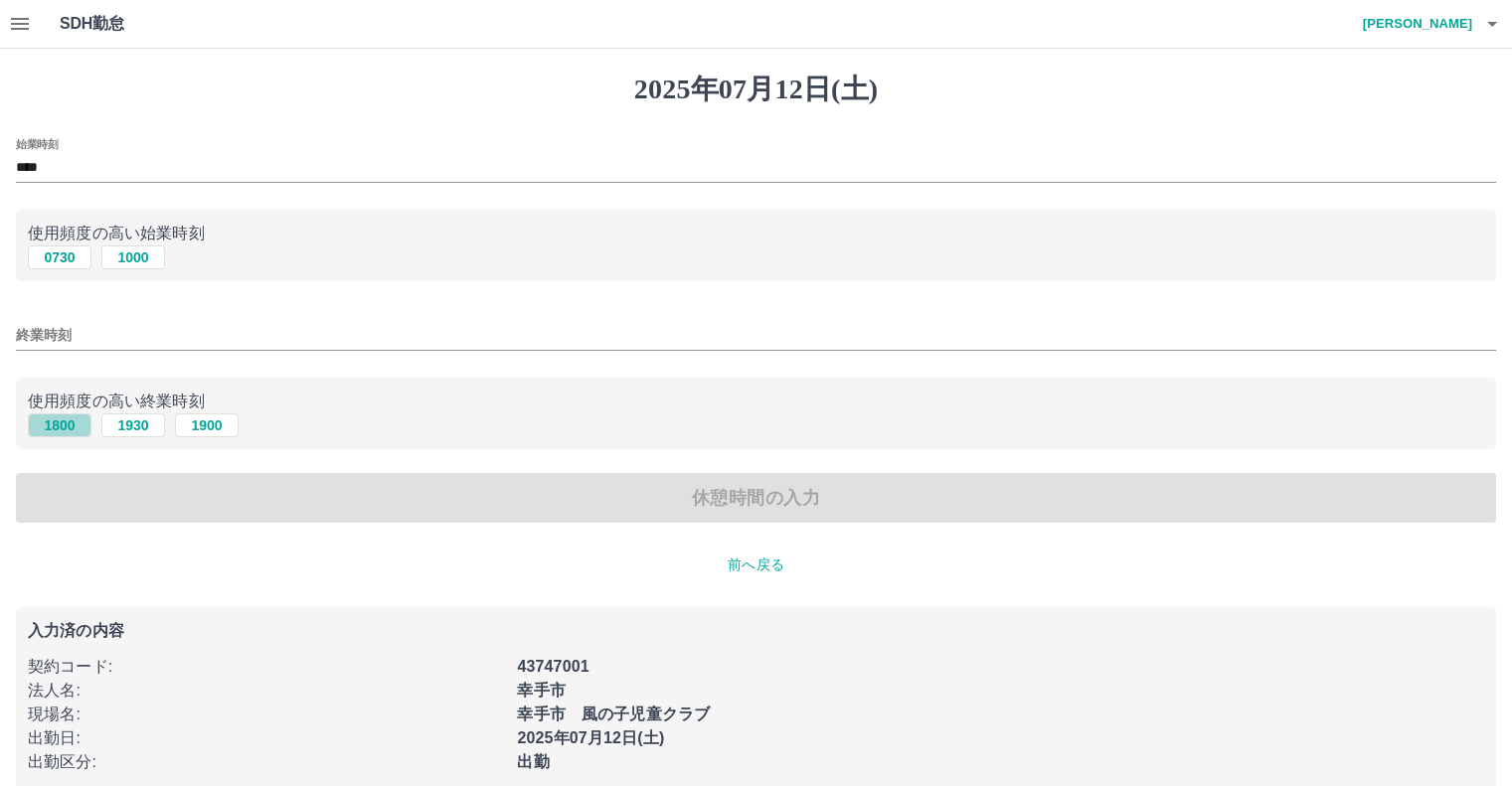 click on "1800" at bounding box center [60, 425] 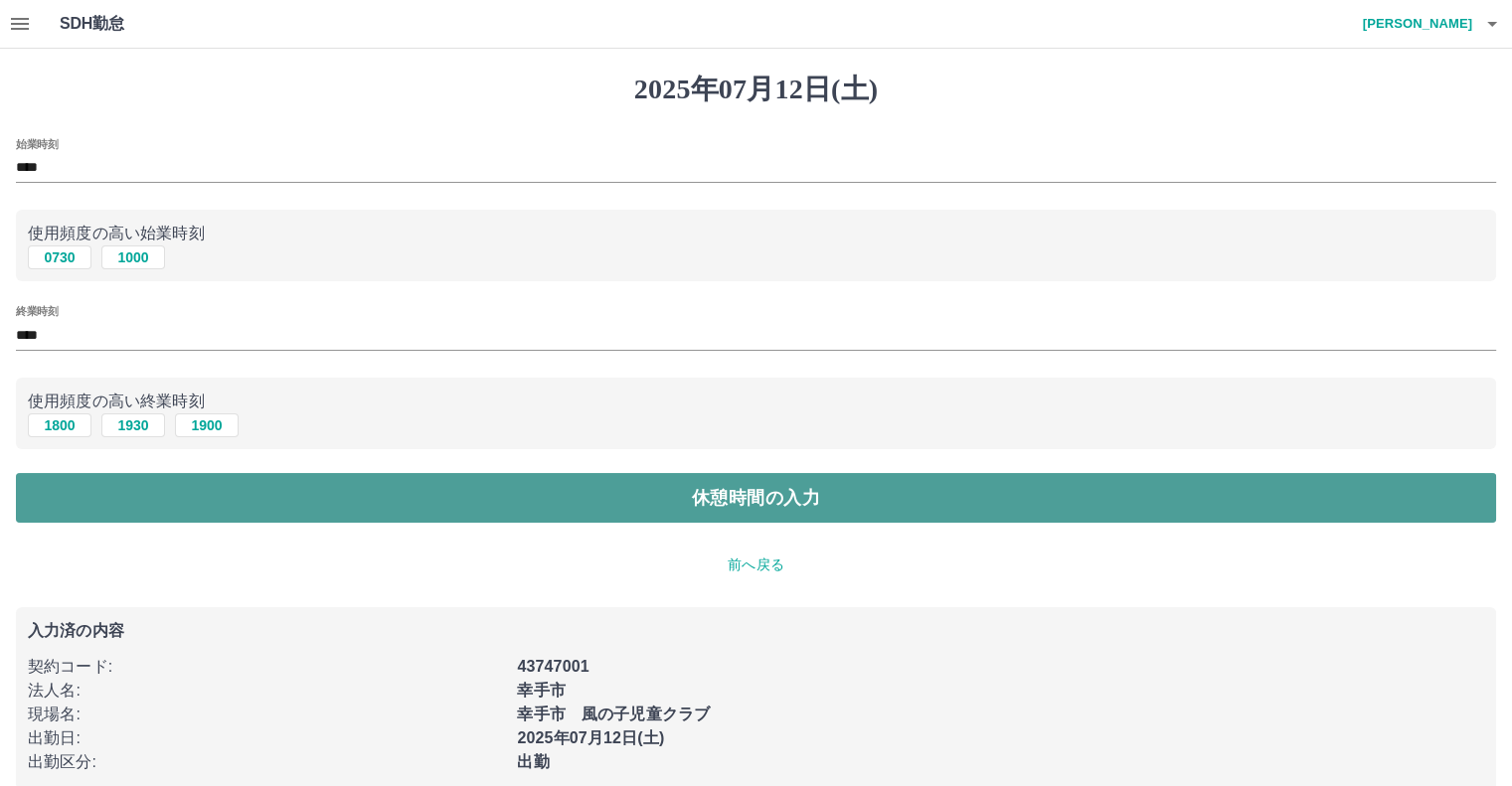 click on "休憩時間の入力" at bounding box center (756, 498) 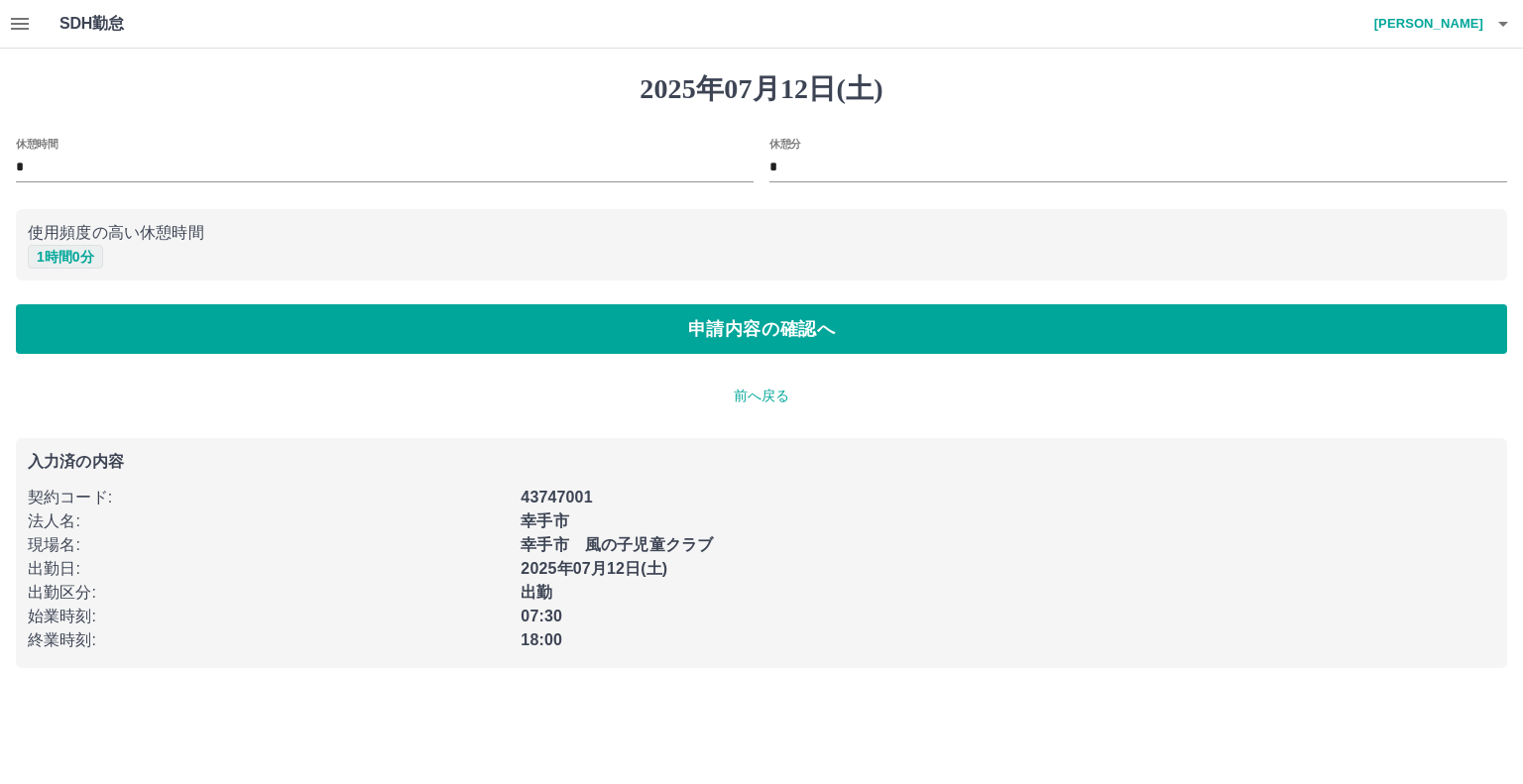 click on "1 時間 0 分" at bounding box center (65, 257) 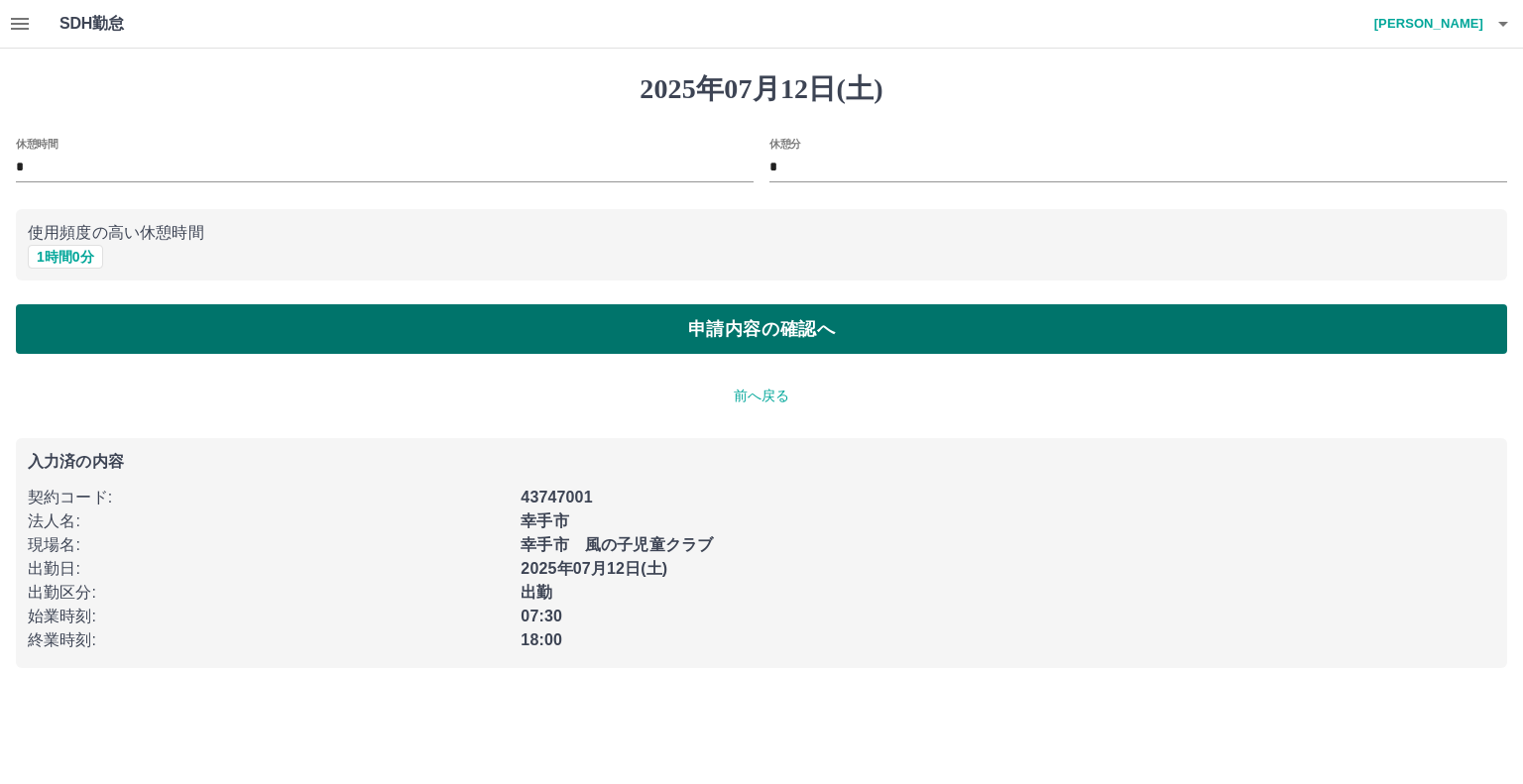 click on "申請内容の確認へ" at bounding box center [762, 329] 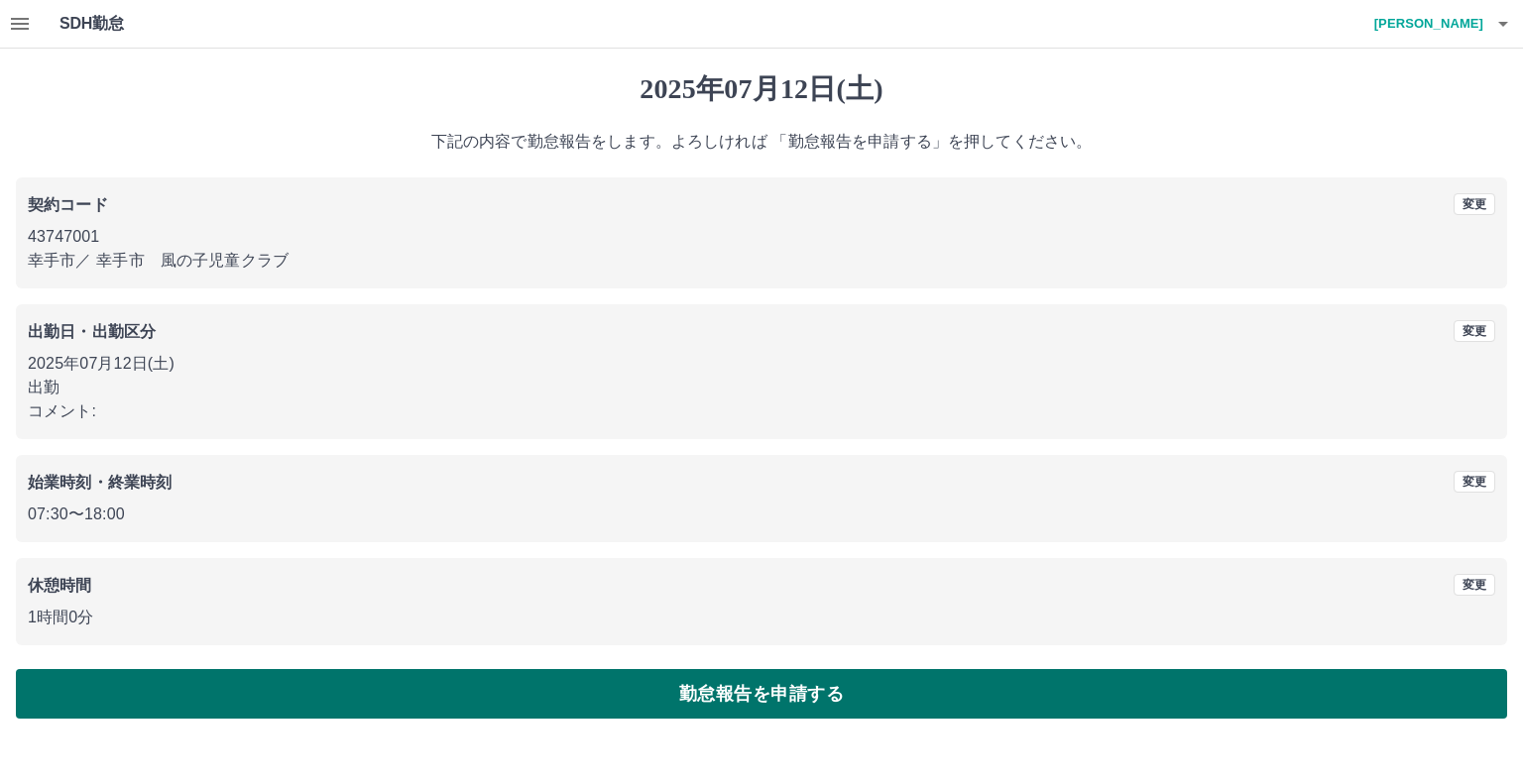 click on "勤怠報告を申請する" at bounding box center [762, 694] 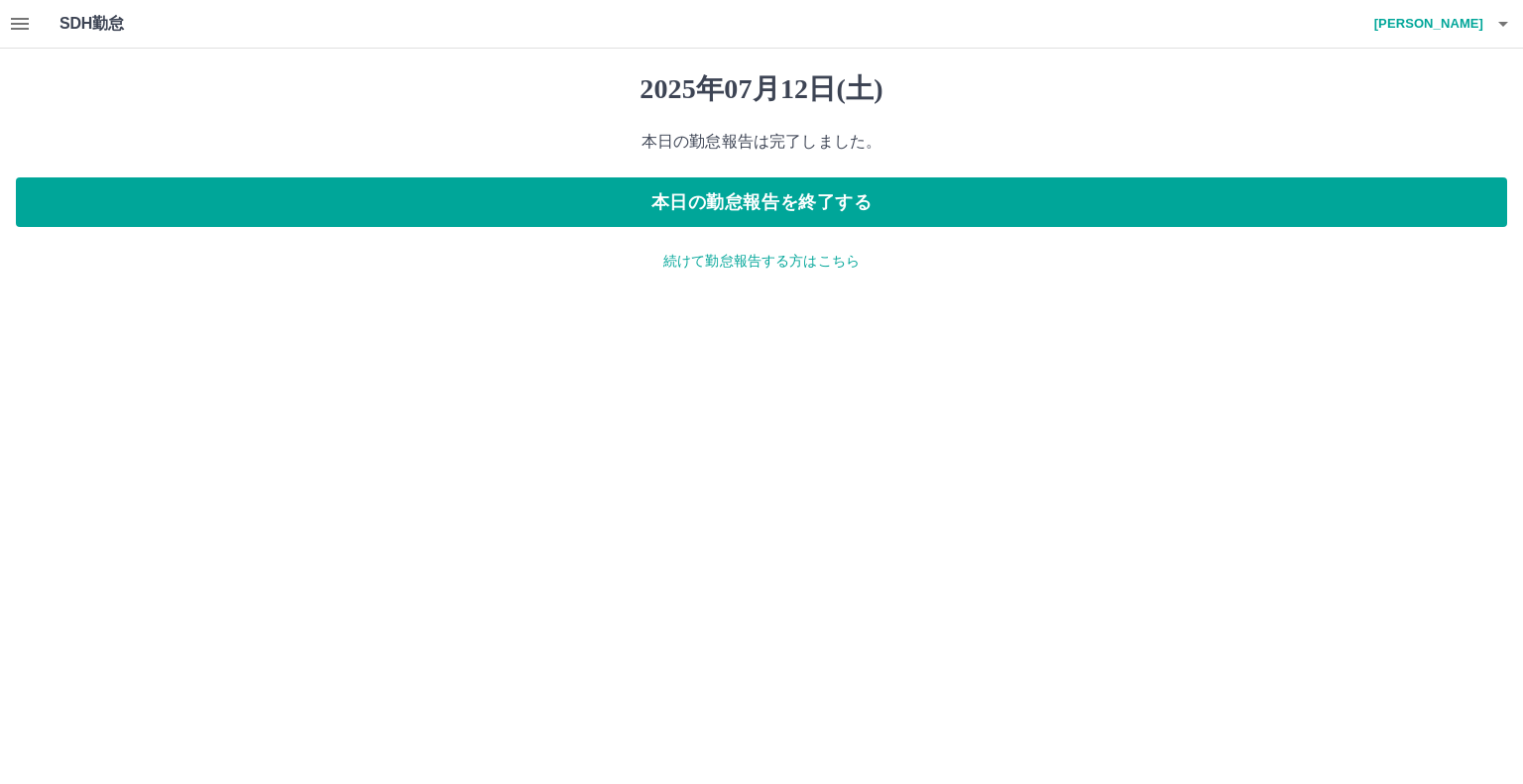 click on "続けて勤怠報告する方はこちら" at bounding box center [762, 261] 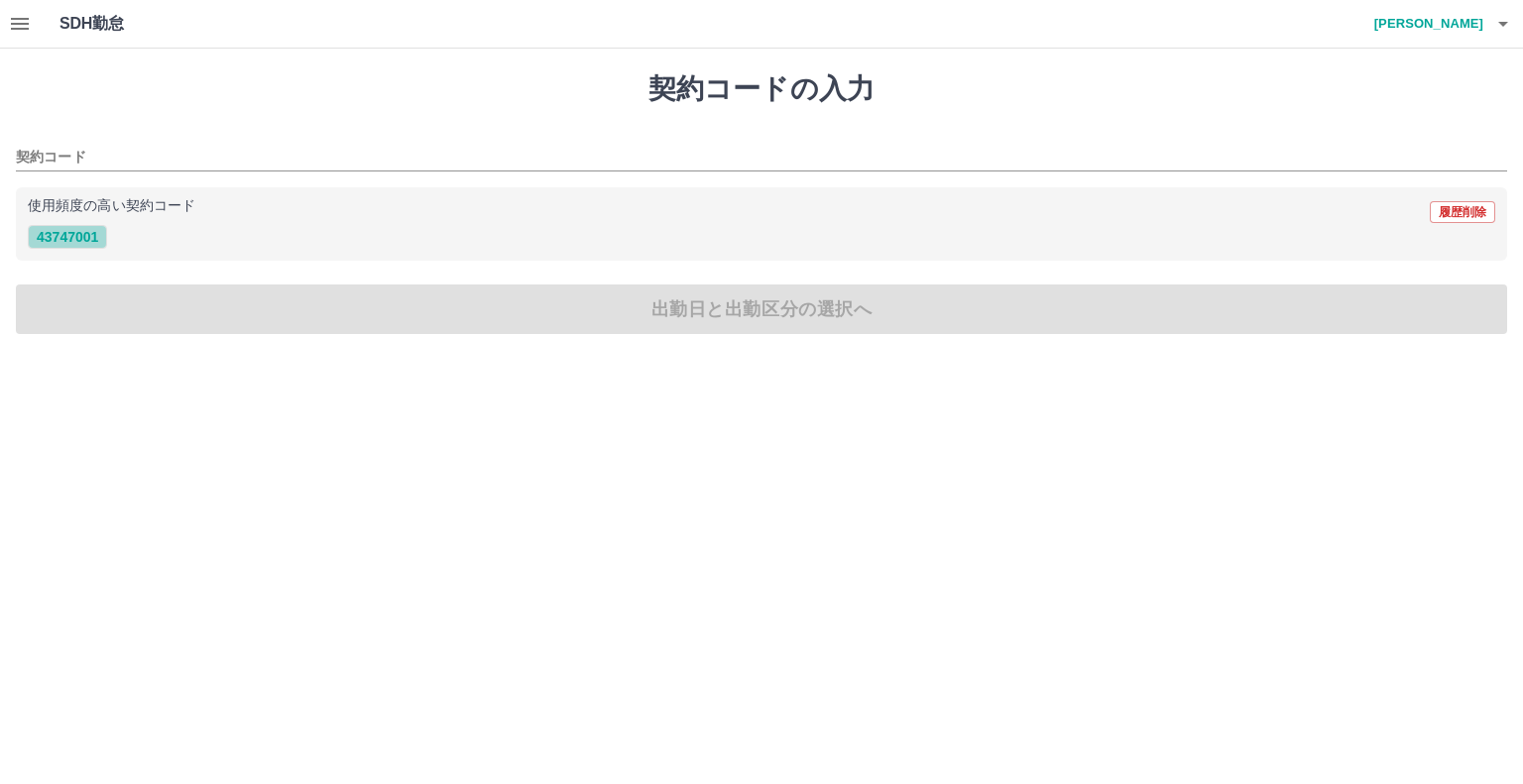 click on "43747001" at bounding box center (67, 237) 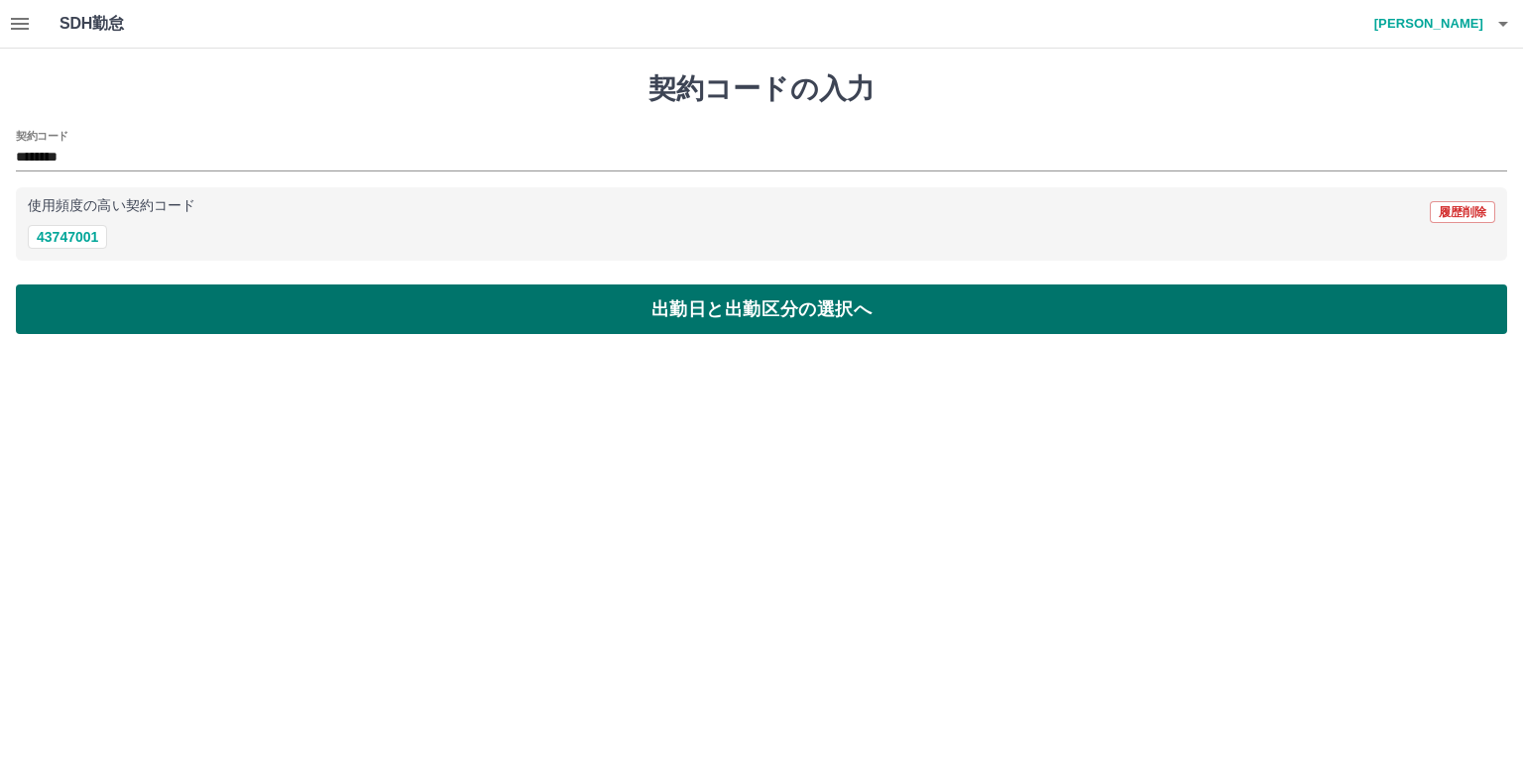 click on "出勤日と出勤区分の選択へ" at bounding box center (762, 309) 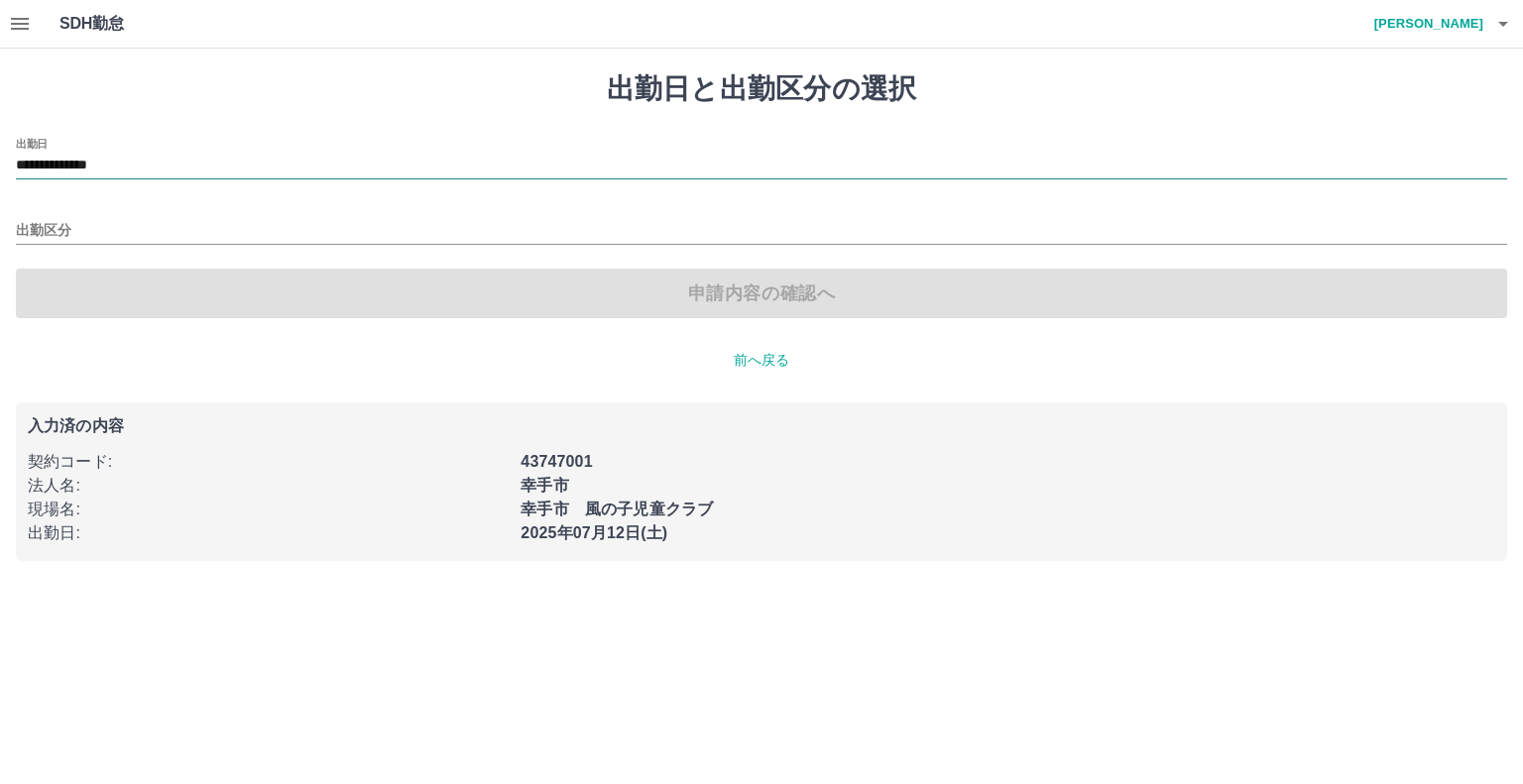 click on "**********" at bounding box center [762, 166] 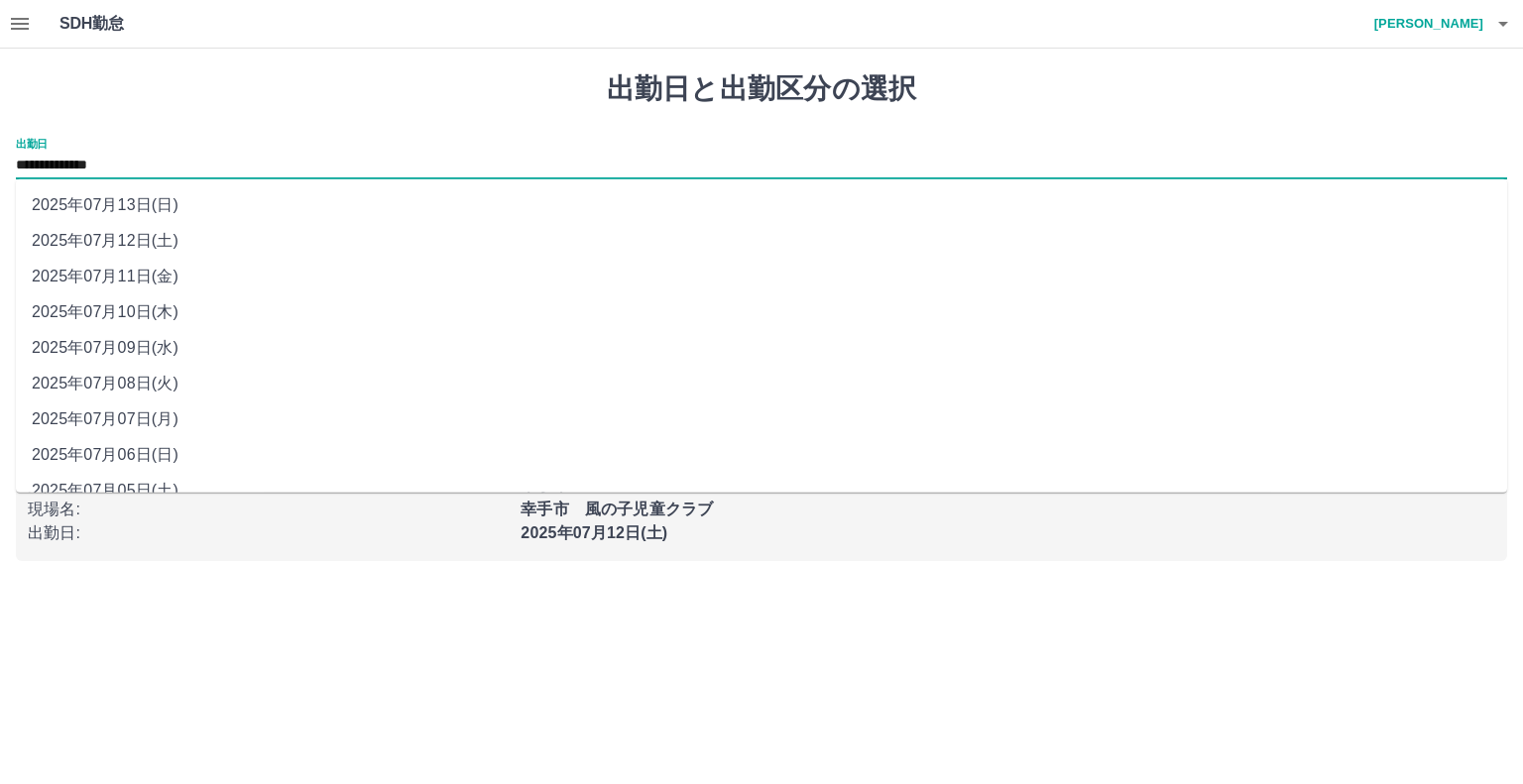 click on "2025年07月13日(日)" at bounding box center (762, 205) 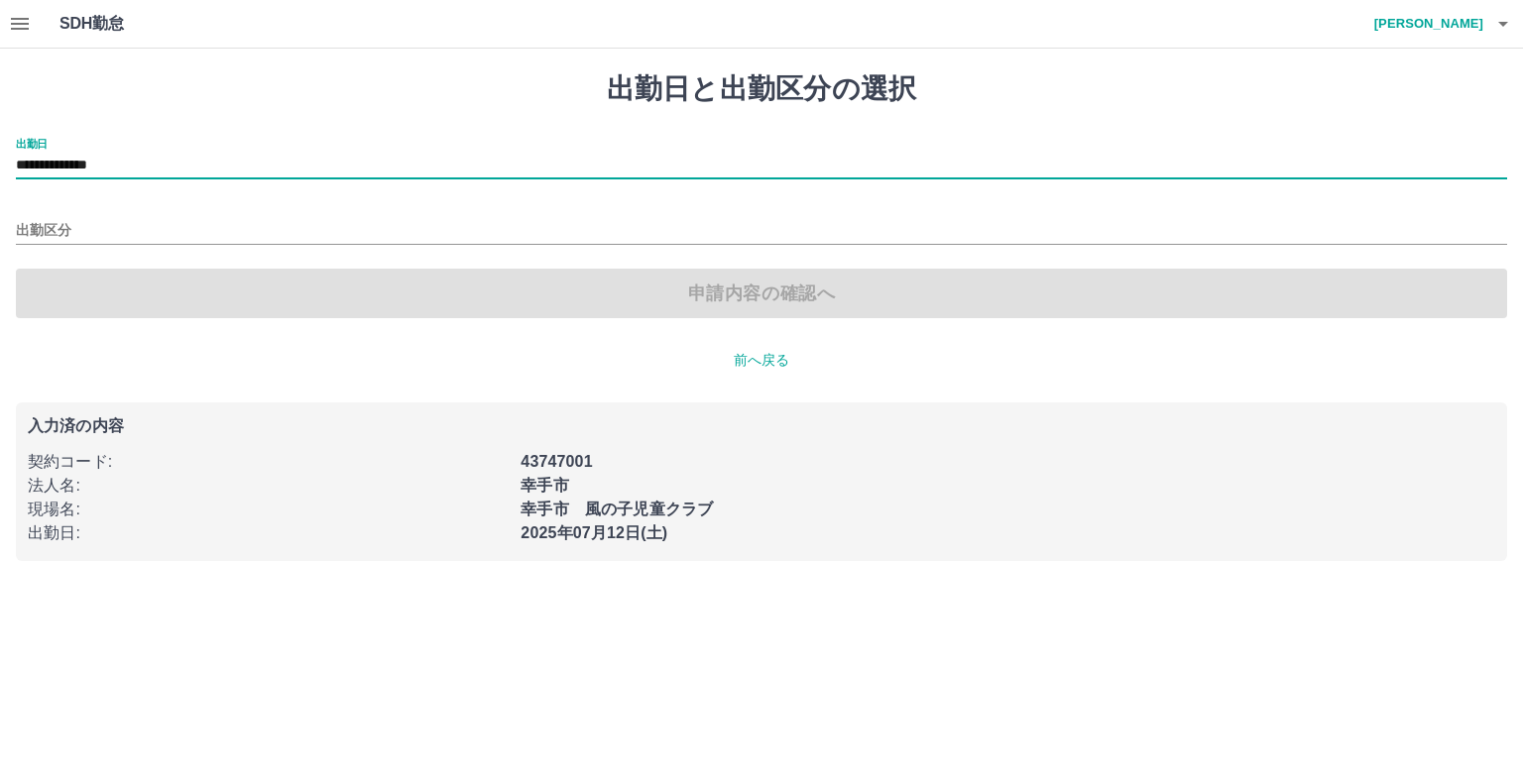 click on "出勤区分" at bounding box center (762, 224) 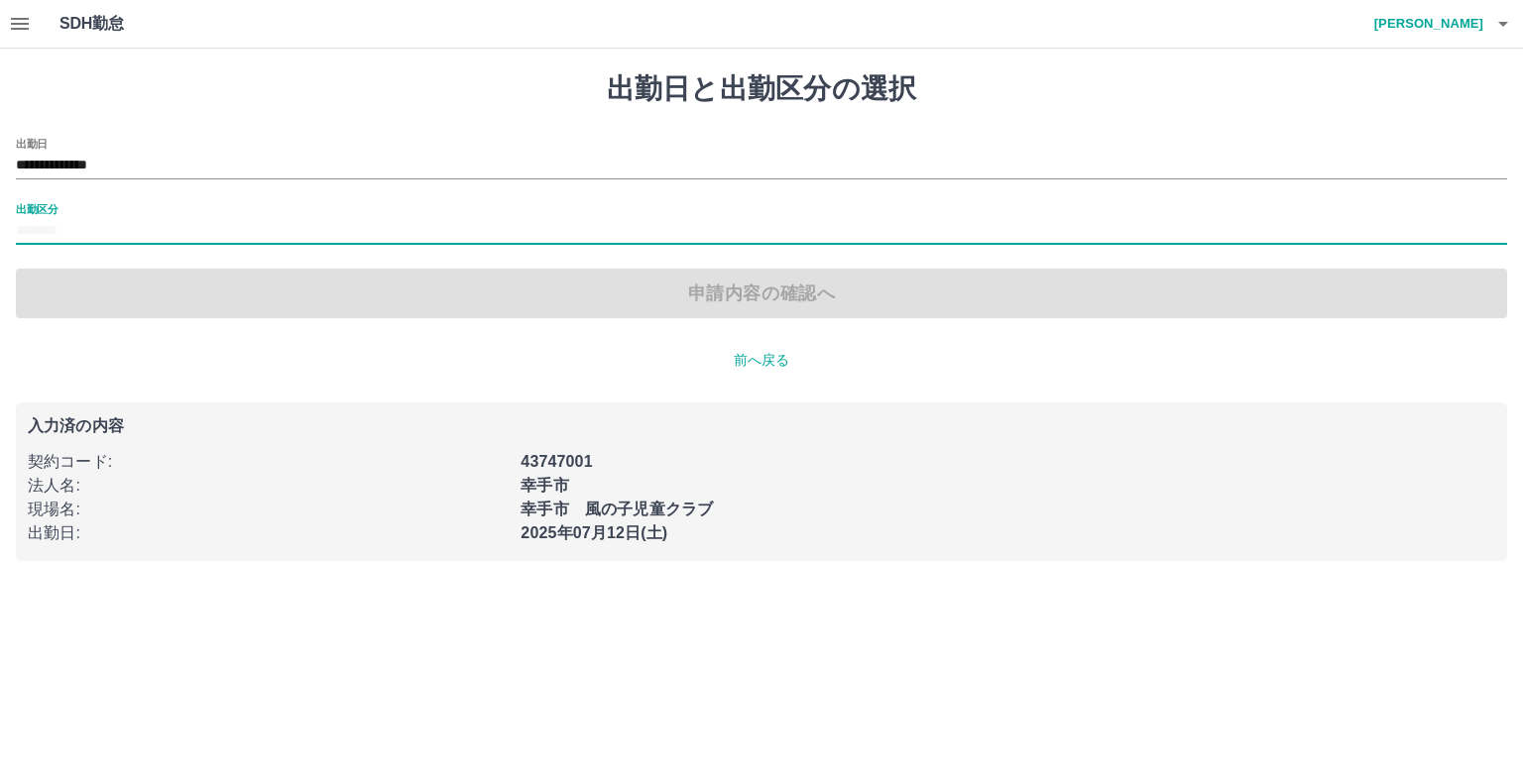 click on "出勤区分" at bounding box center (762, 231) 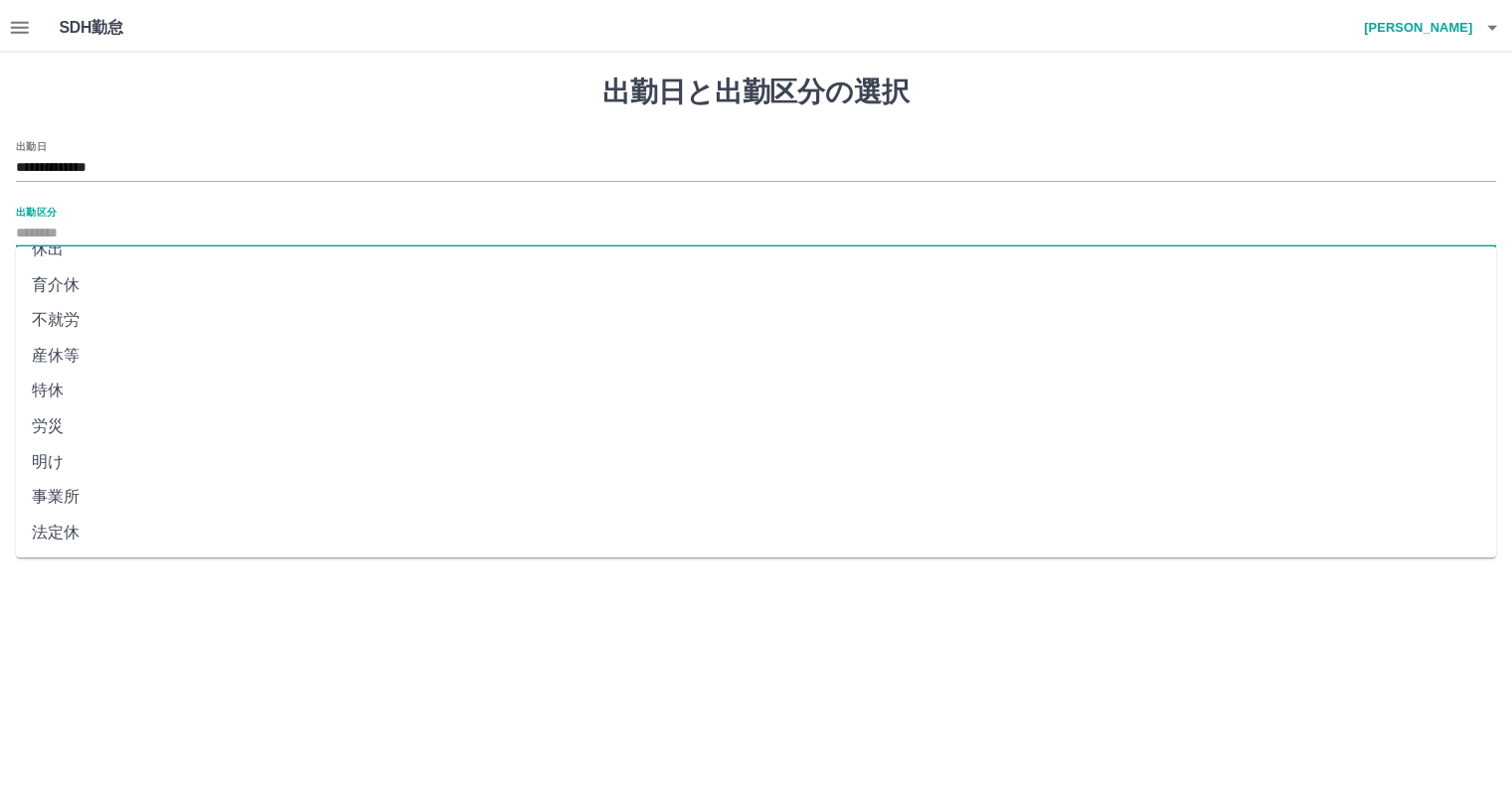 scroll, scrollTop: 313, scrollLeft: 0, axis: vertical 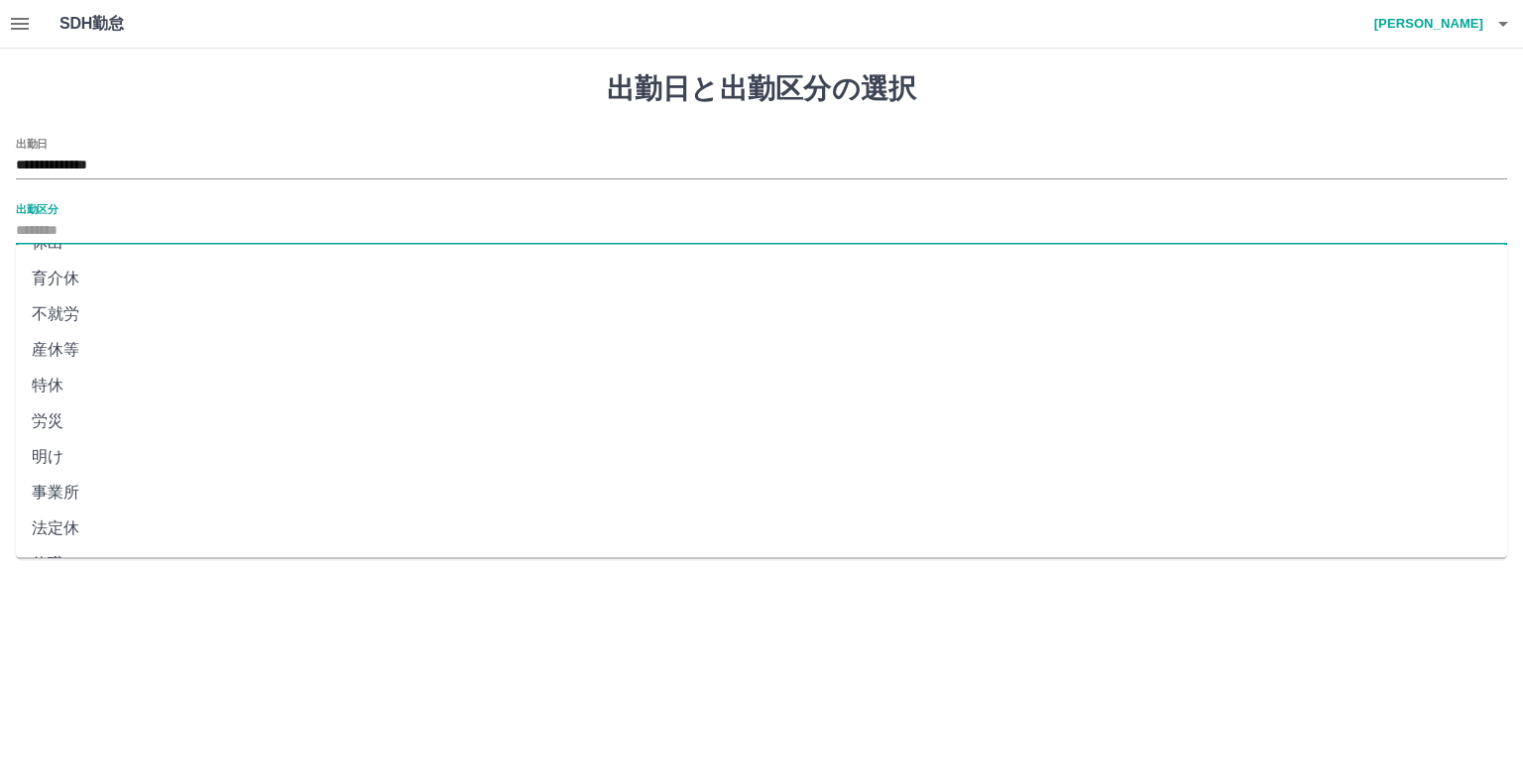 click on "法定休" at bounding box center (762, 528) 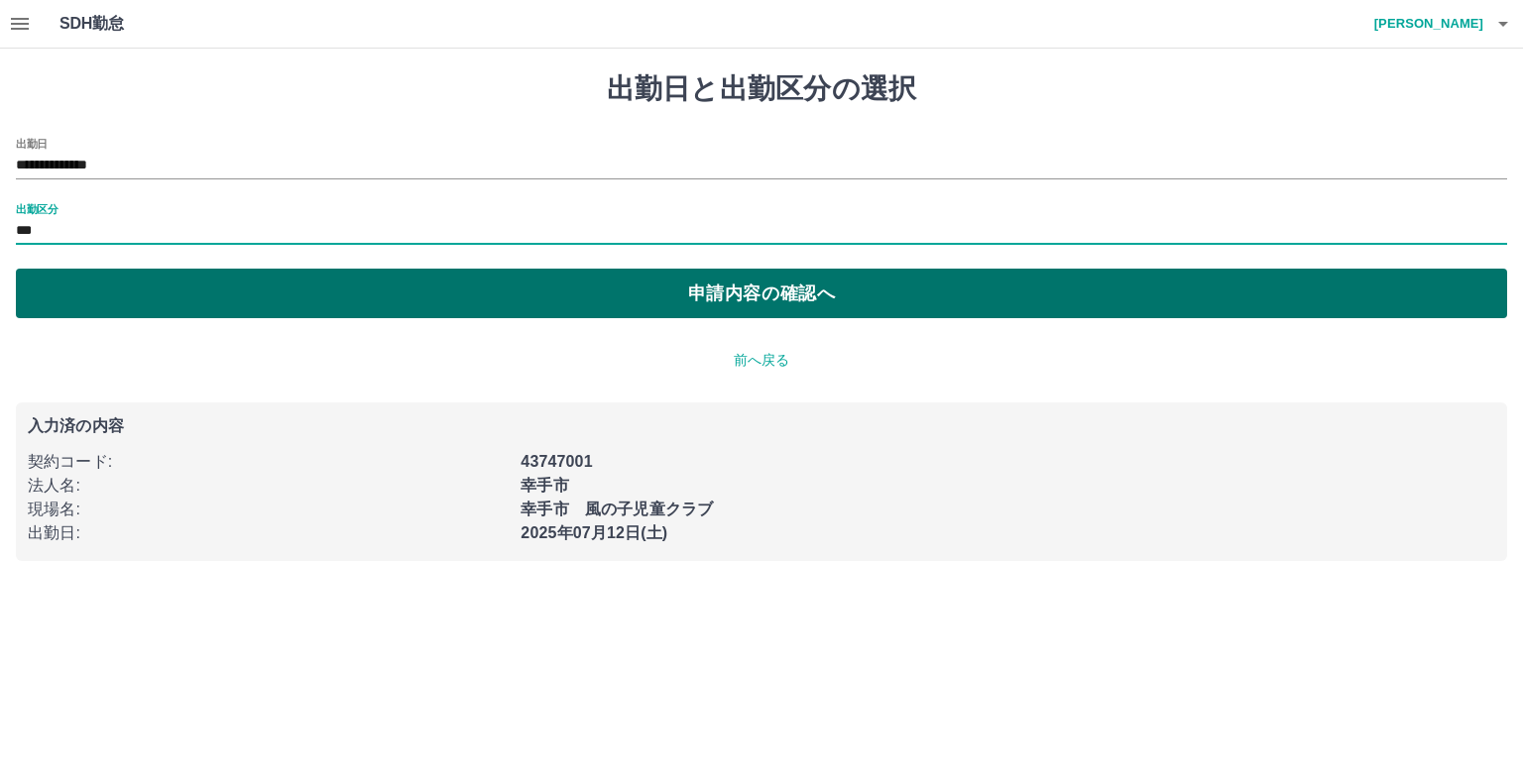 click on "申請内容の確認へ" at bounding box center [762, 293] 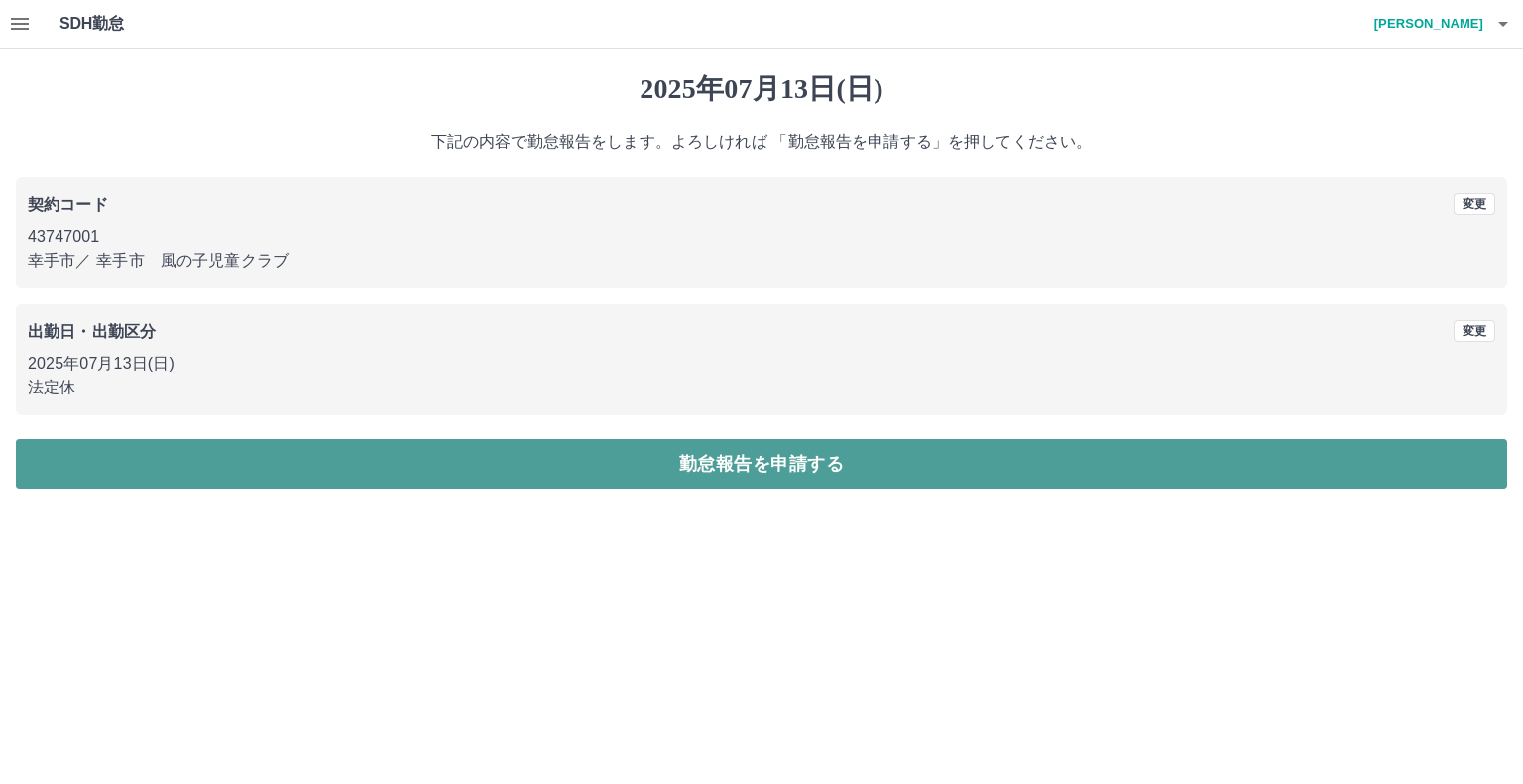 click on "勤怠報告を申請する" at bounding box center (762, 464) 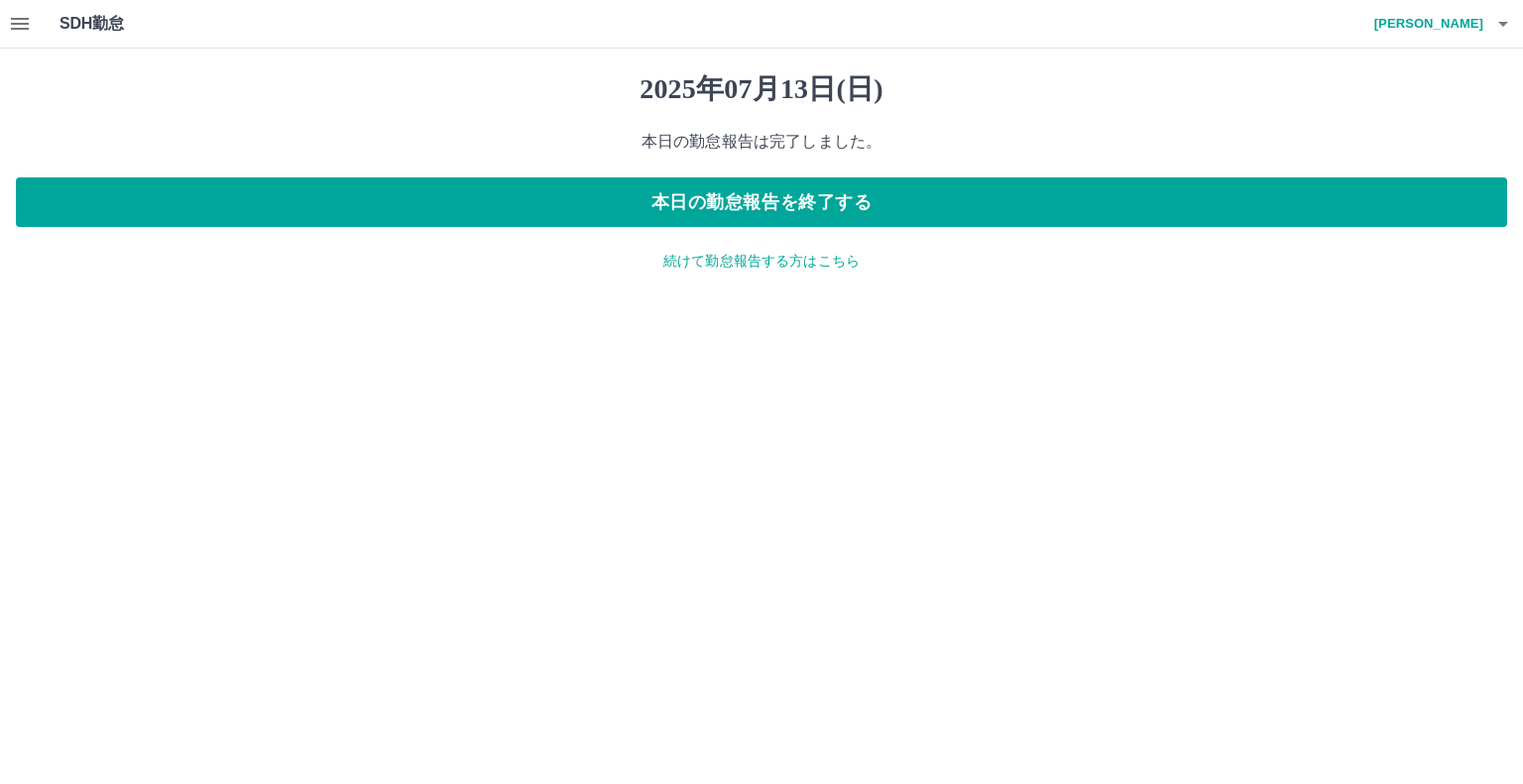 click on "続けて勤怠報告する方はこちら" at bounding box center (762, 261) 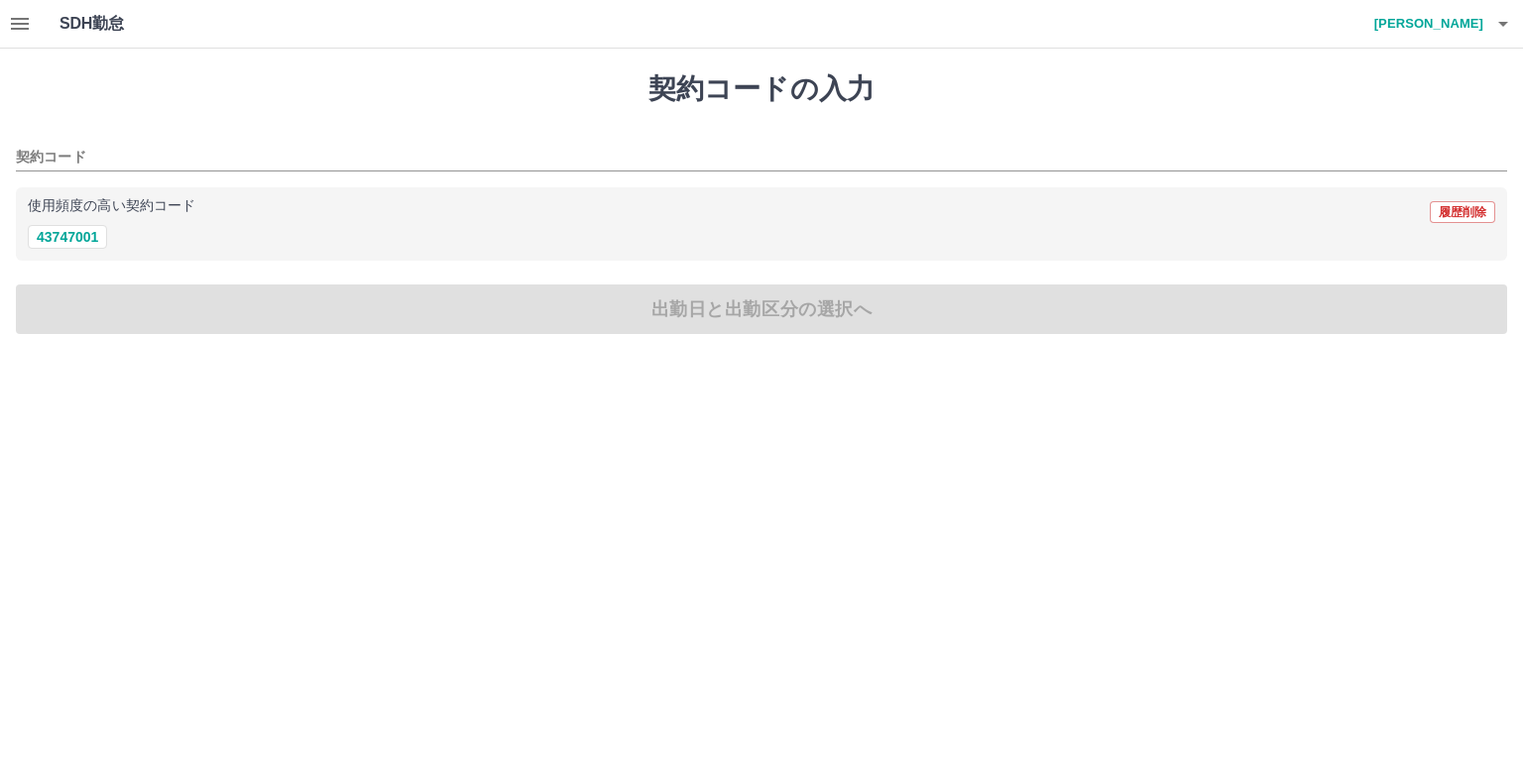 click on "契約コードの入力 契約コード 使用頻度の高い契約コード 履歴削除 43747001 出勤日と出勤区分の選択へ" at bounding box center [762, 203] 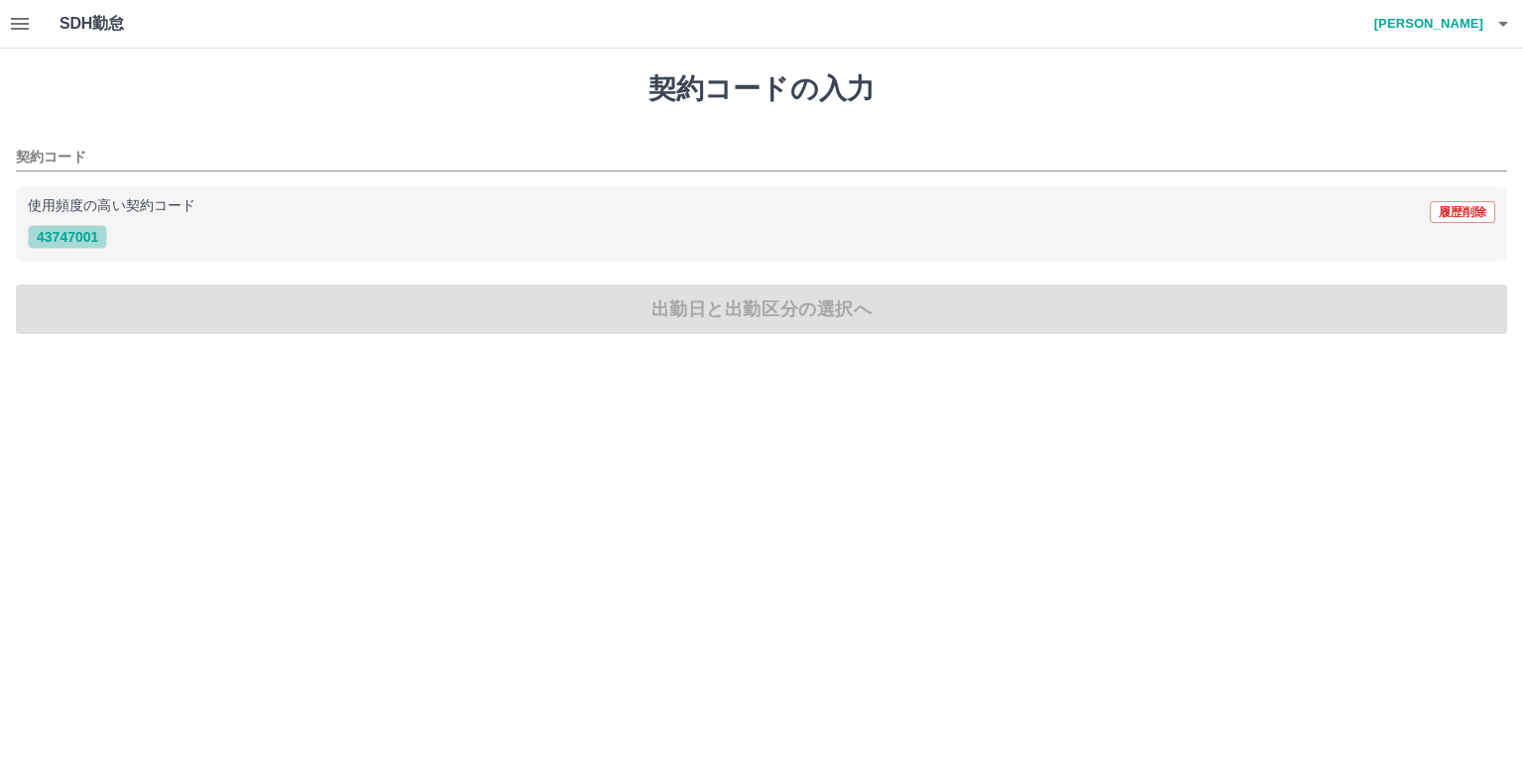 click on "43747001" at bounding box center (67, 237) 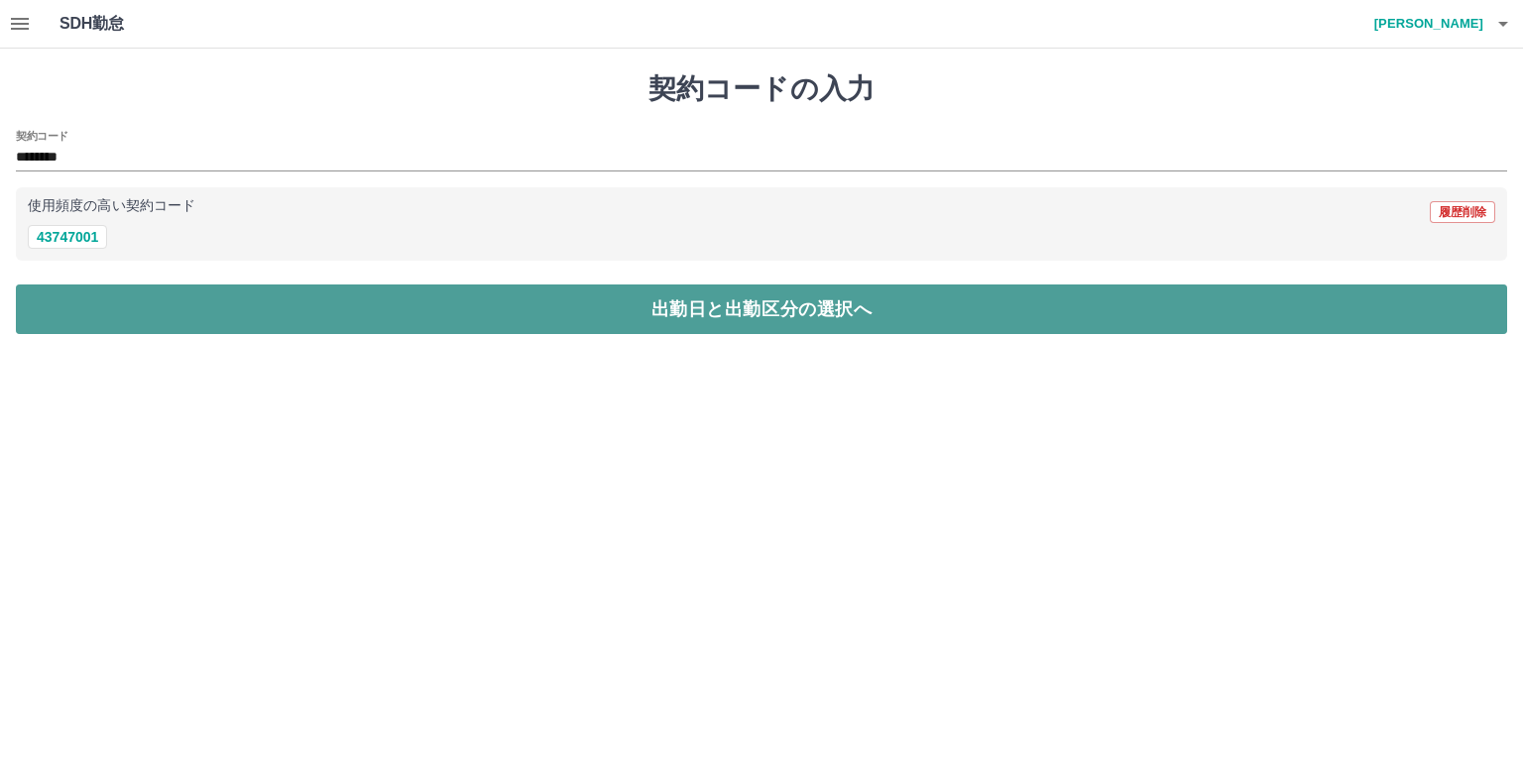 click on "出勤日と出勤区分の選択へ" at bounding box center [762, 309] 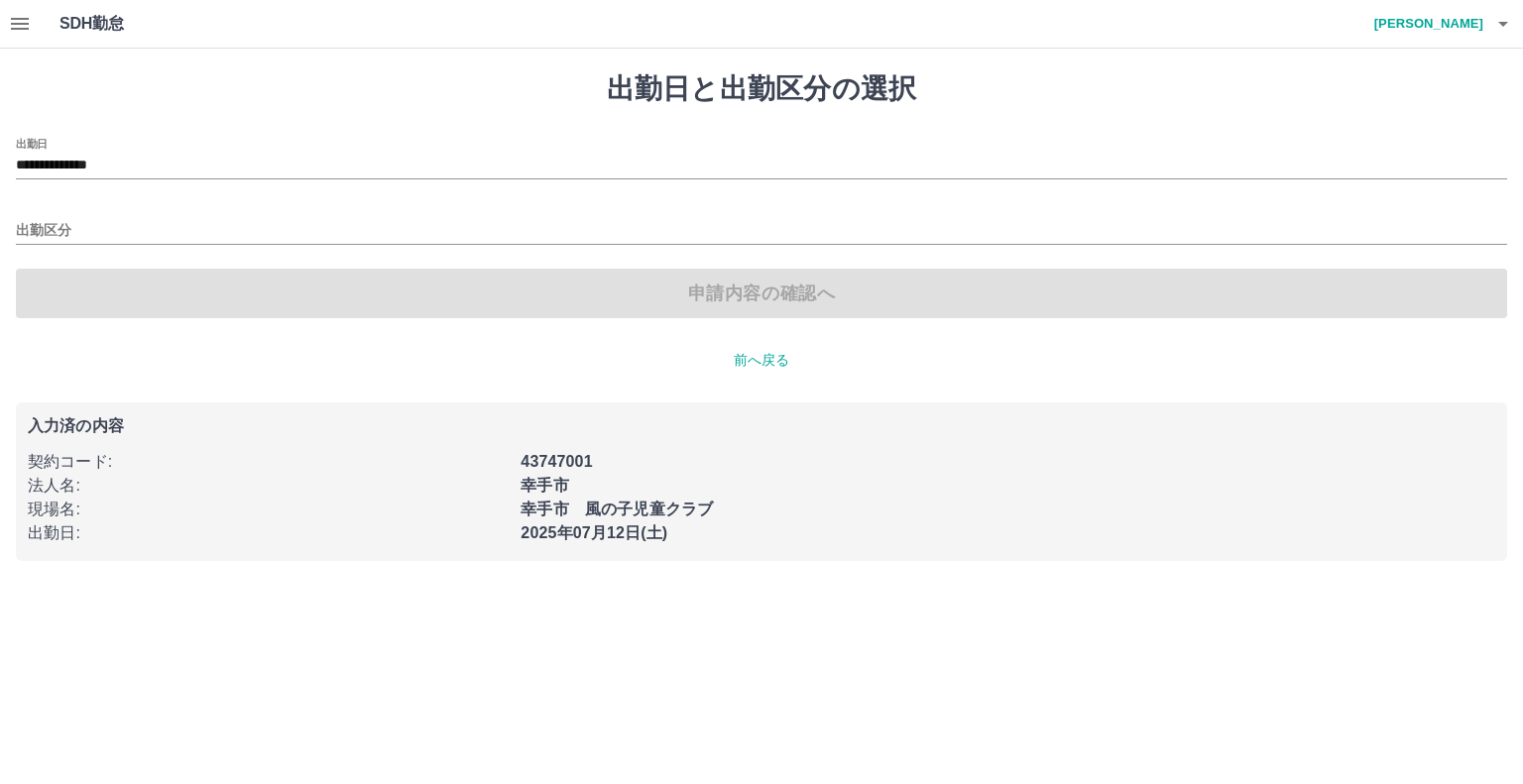 click on "**********" at bounding box center (762, 159) 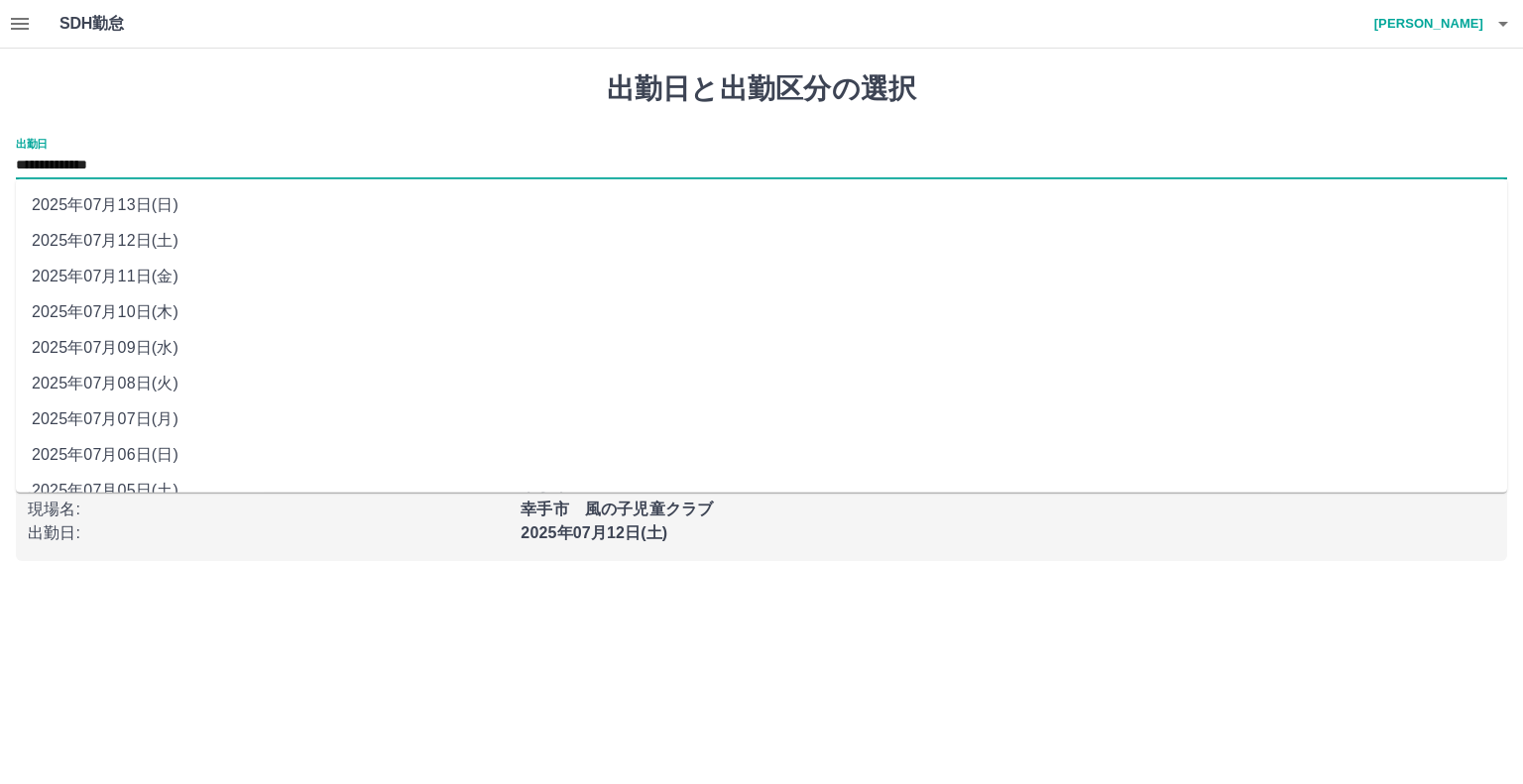 click on "**********" at bounding box center (762, 166) 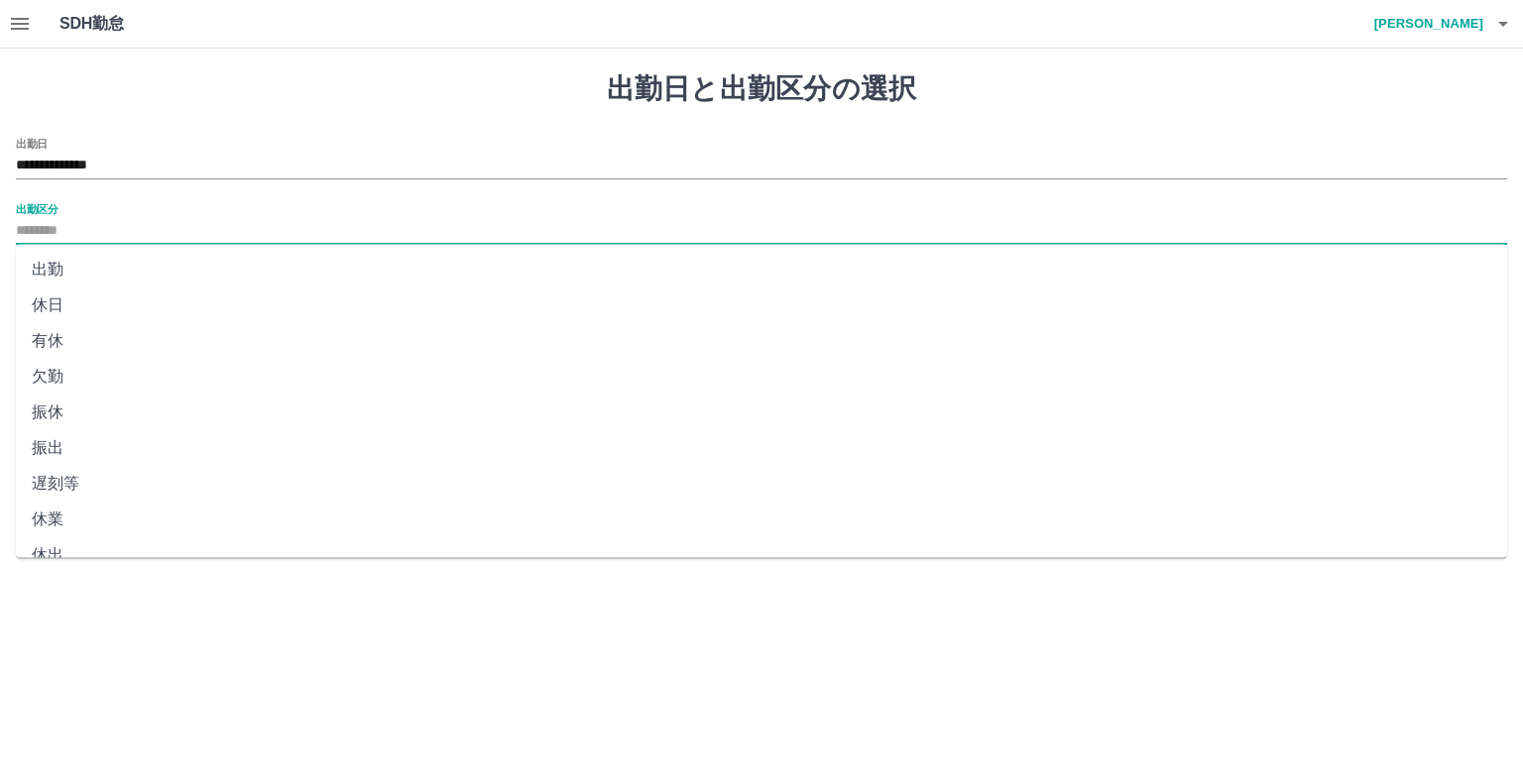 click on "出勤区分" at bounding box center [762, 231] 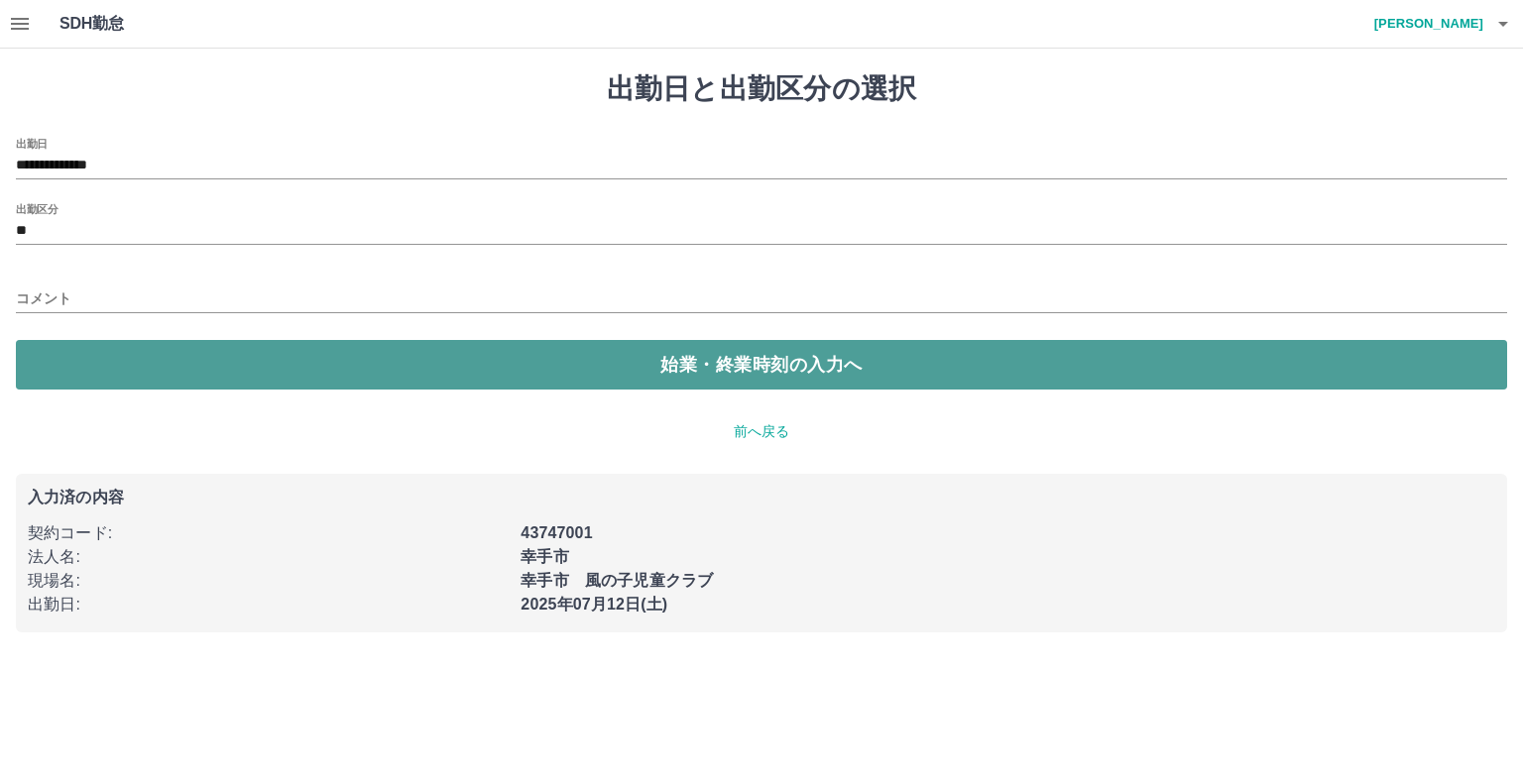 click on "始業・終業時刻の入力へ" at bounding box center [762, 365] 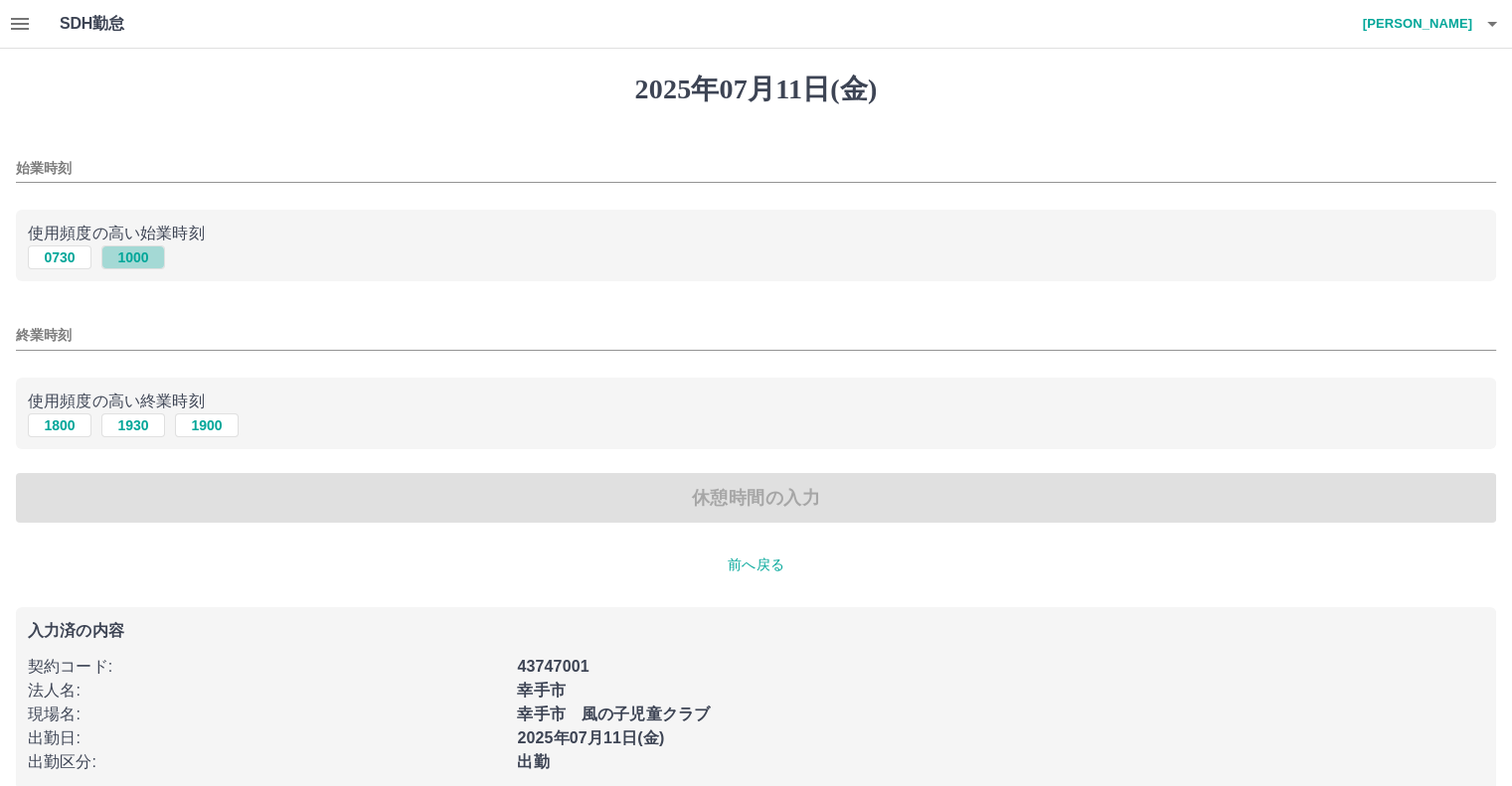click on "1000" at bounding box center (133, 257) 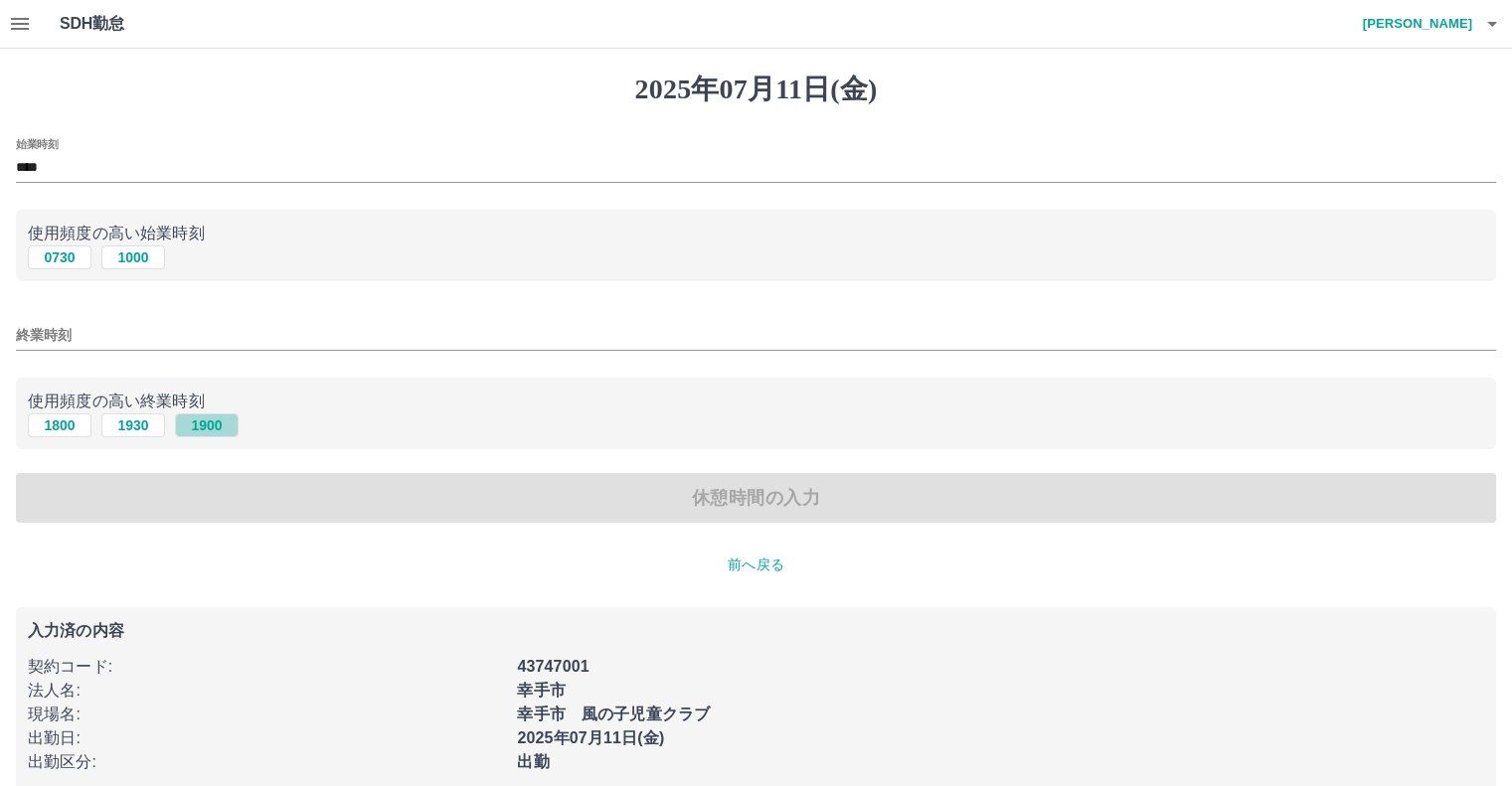 click on "1900" at bounding box center [207, 425] 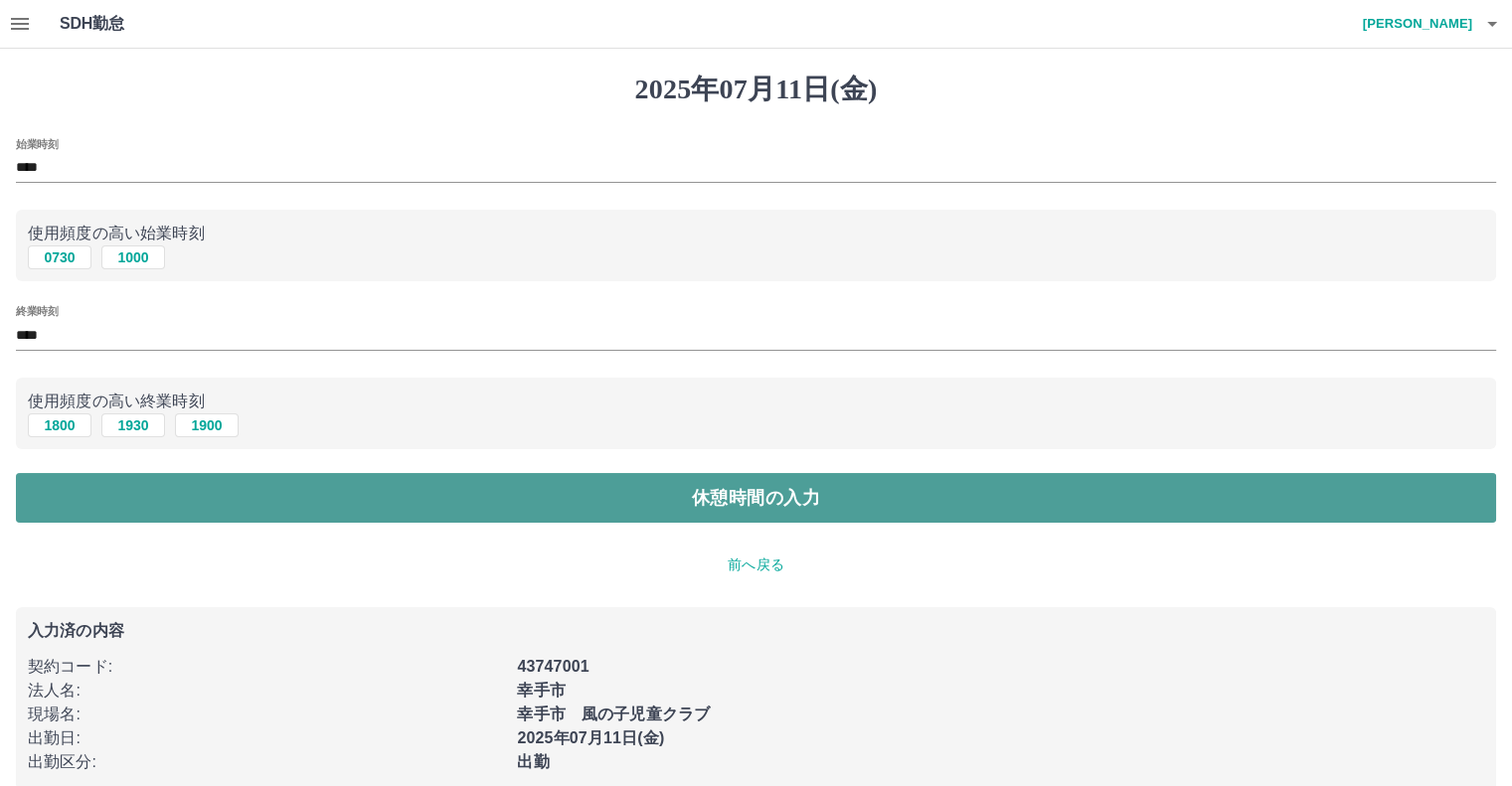 click on "休憩時間の入力" at bounding box center [756, 498] 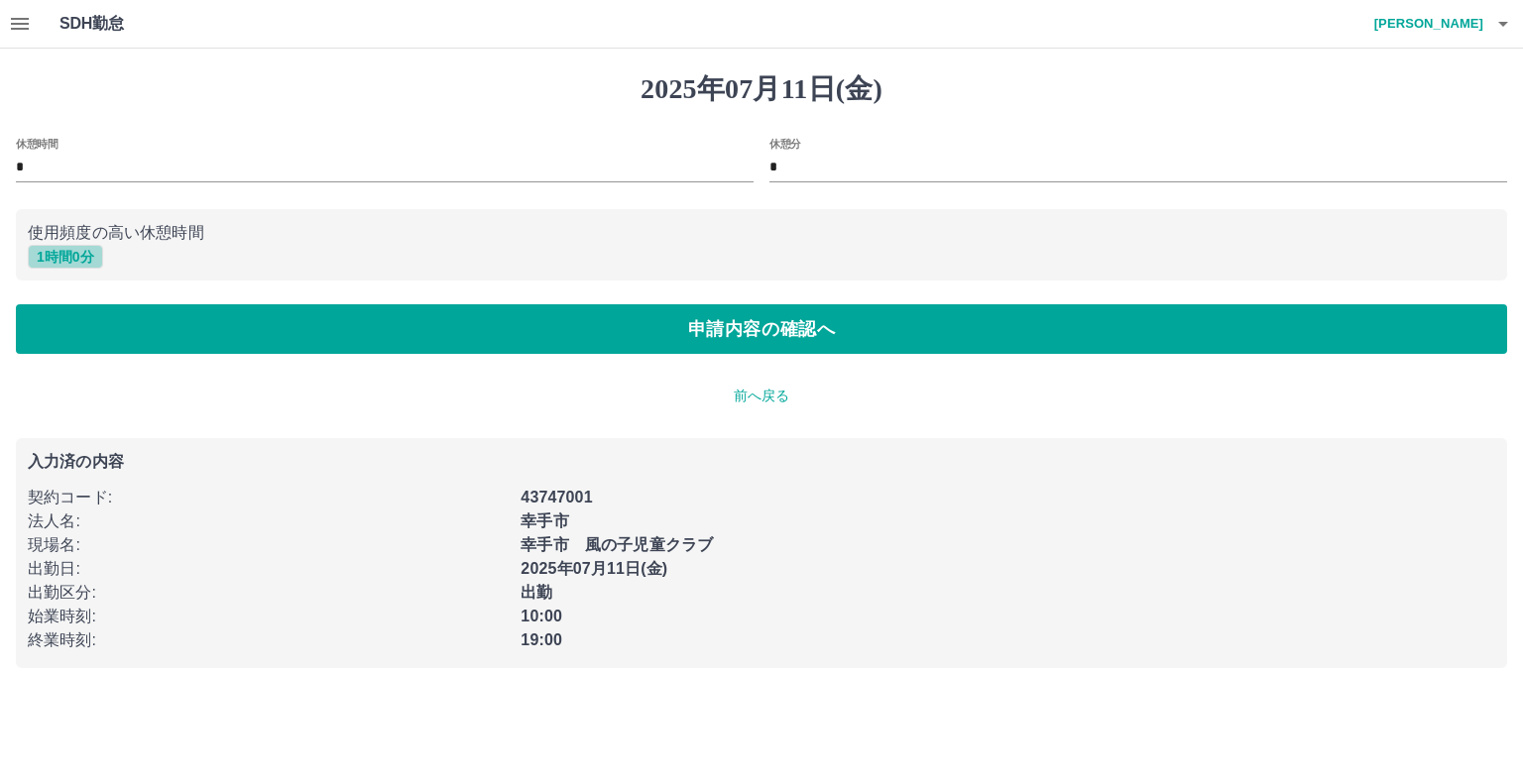 click on "1 時間 0 分" at bounding box center [65, 257] 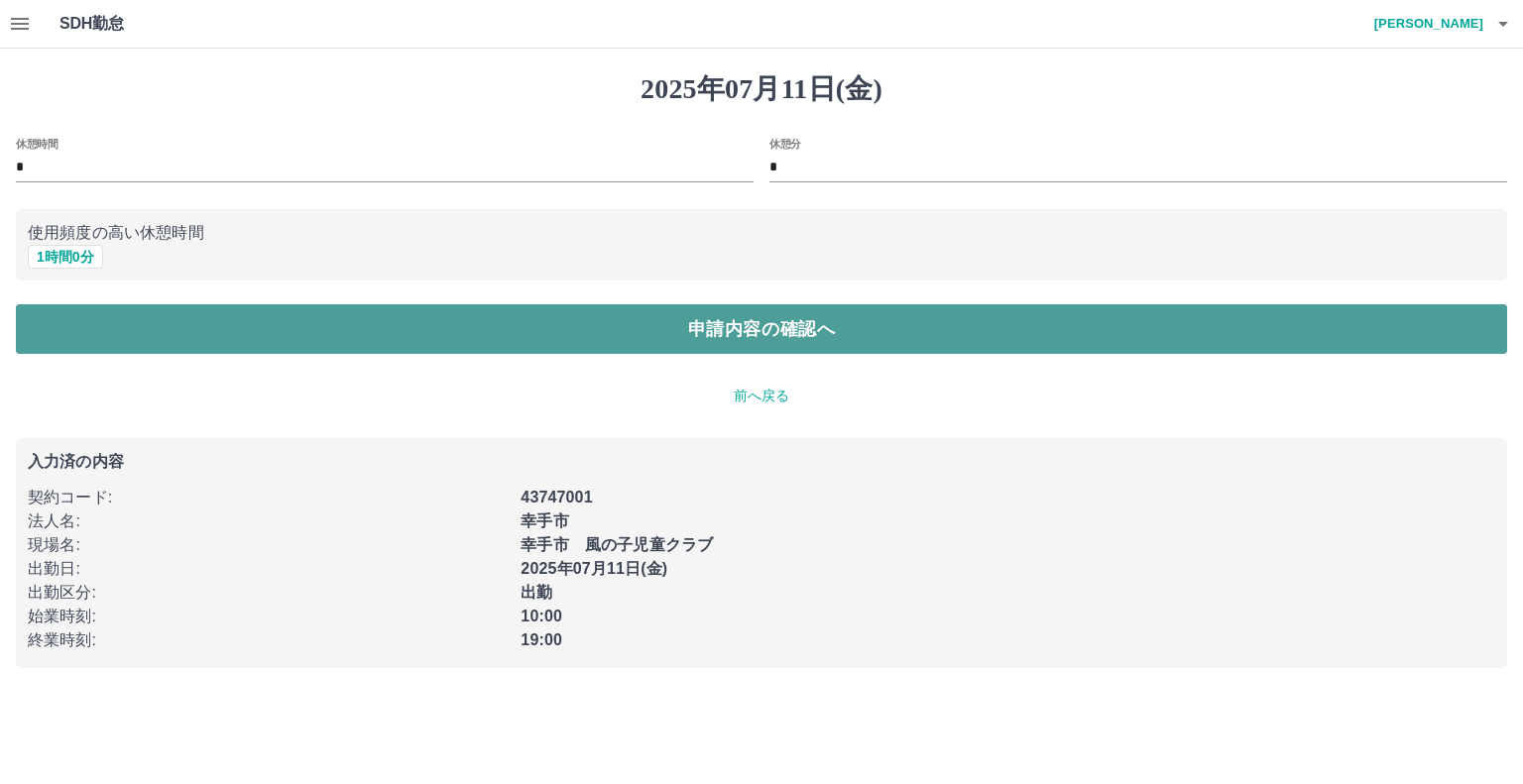 click on "申請内容の確認へ" at bounding box center [762, 329] 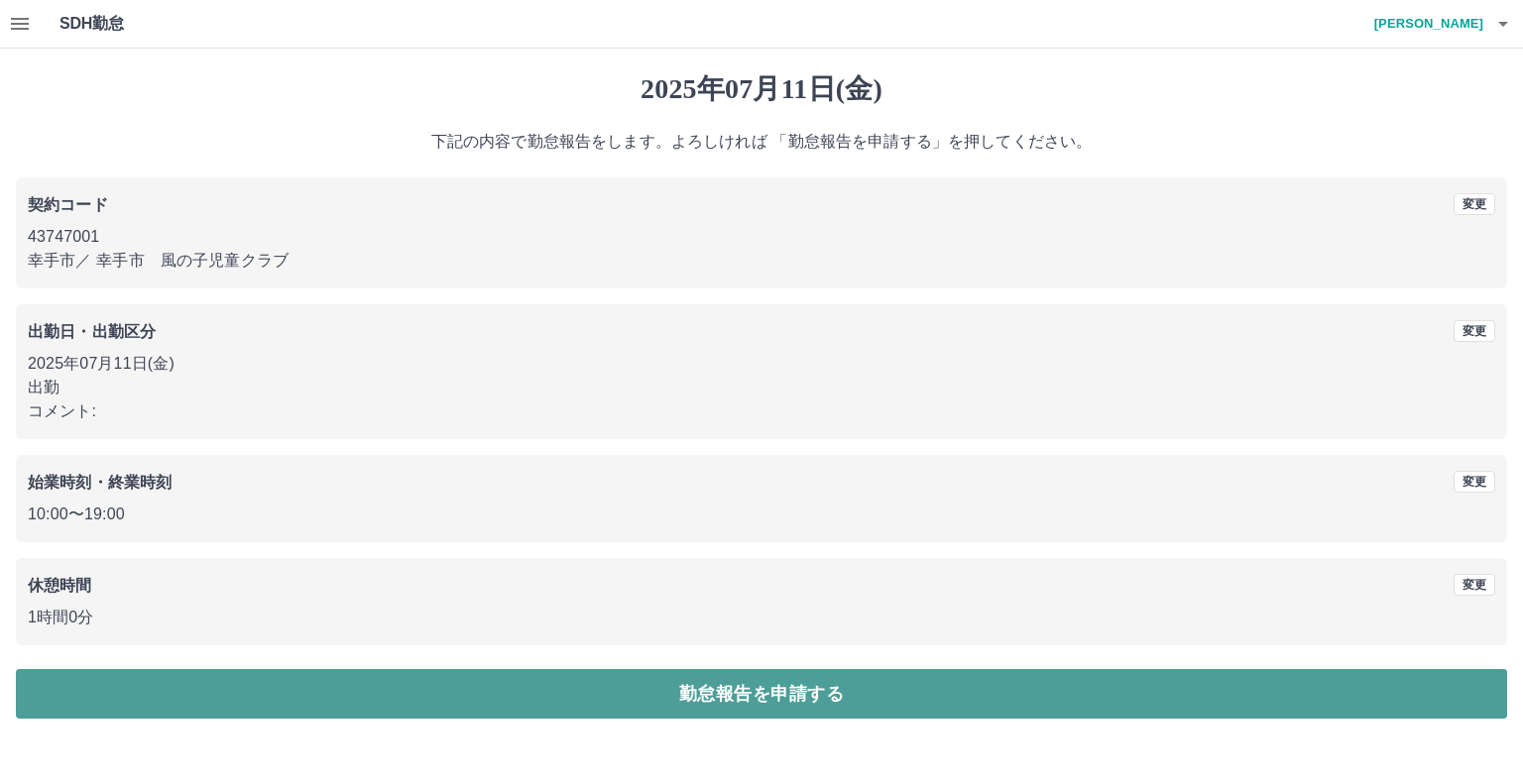 click on "勤怠報告を申請する" at bounding box center (762, 694) 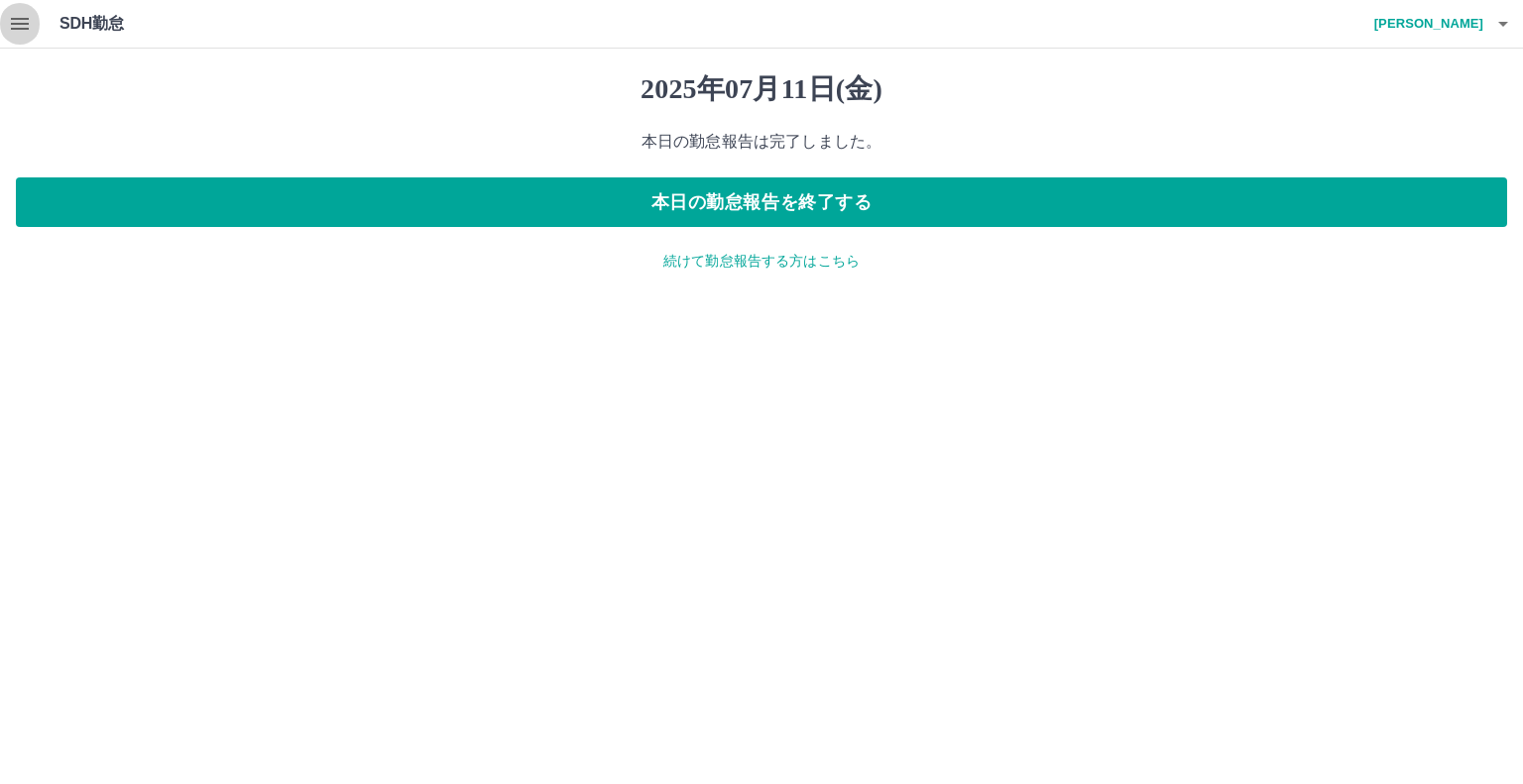 click 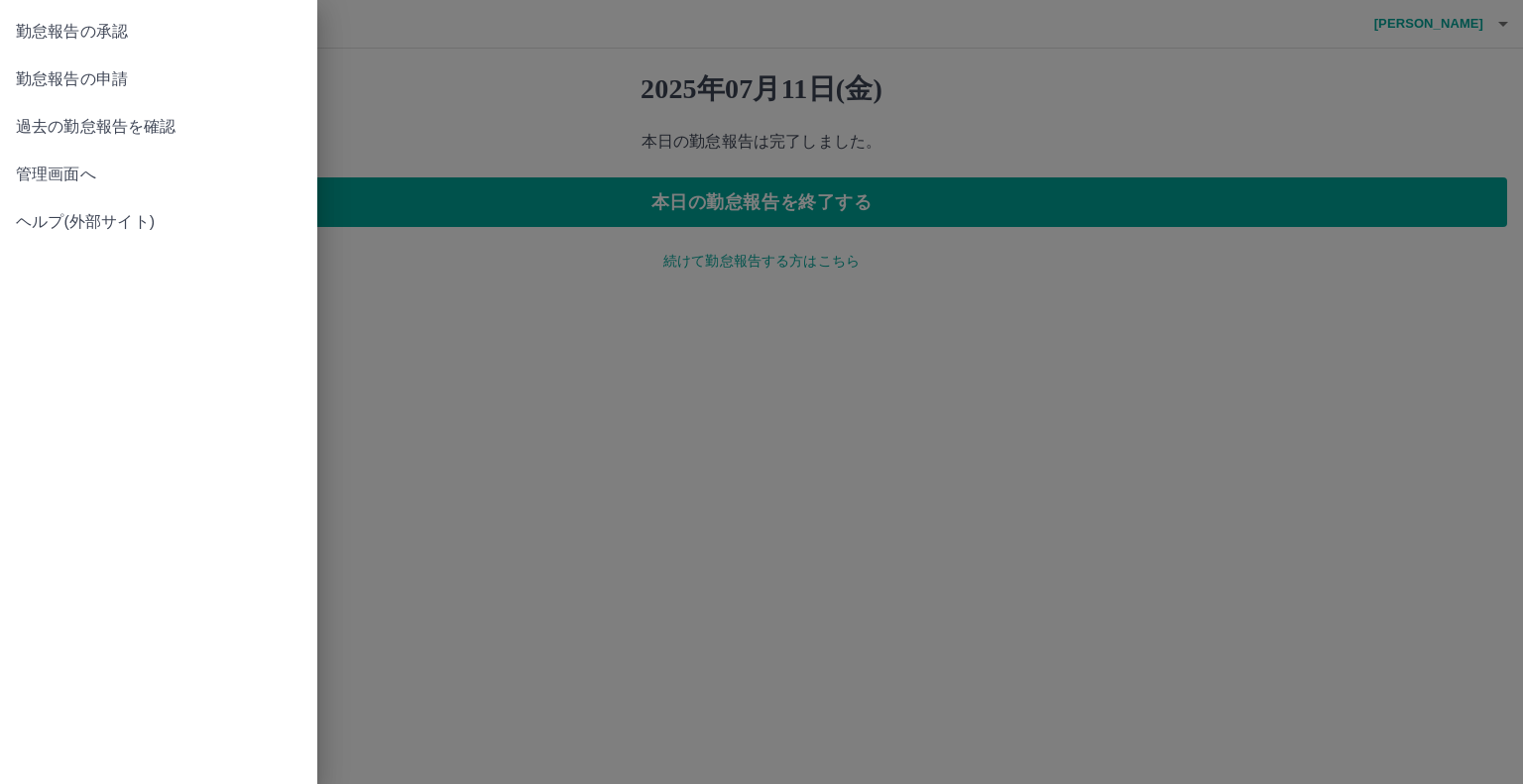 click on "管理画面へ" at bounding box center [159, 174] 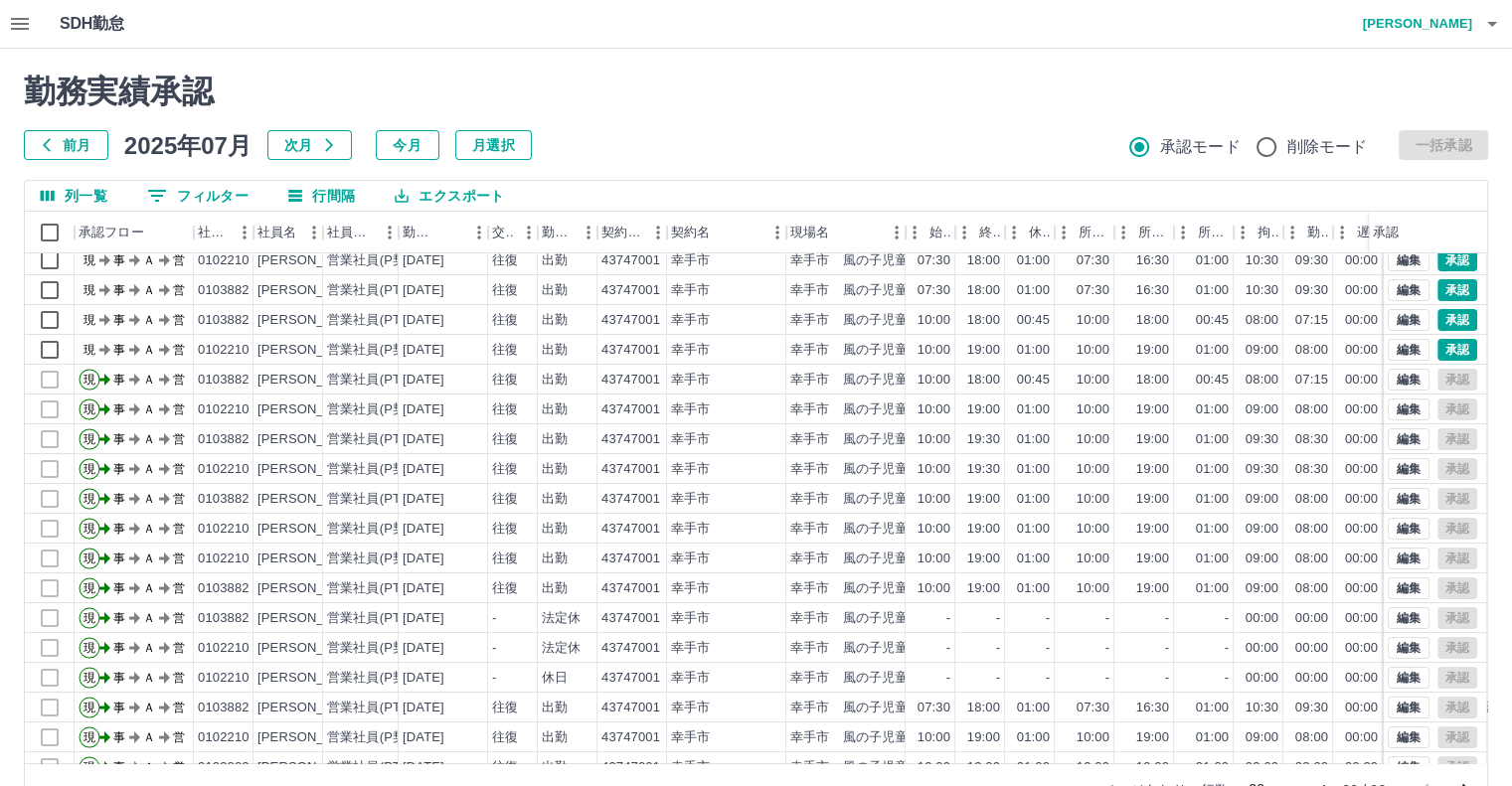 scroll, scrollTop: 100, scrollLeft: 0, axis: vertical 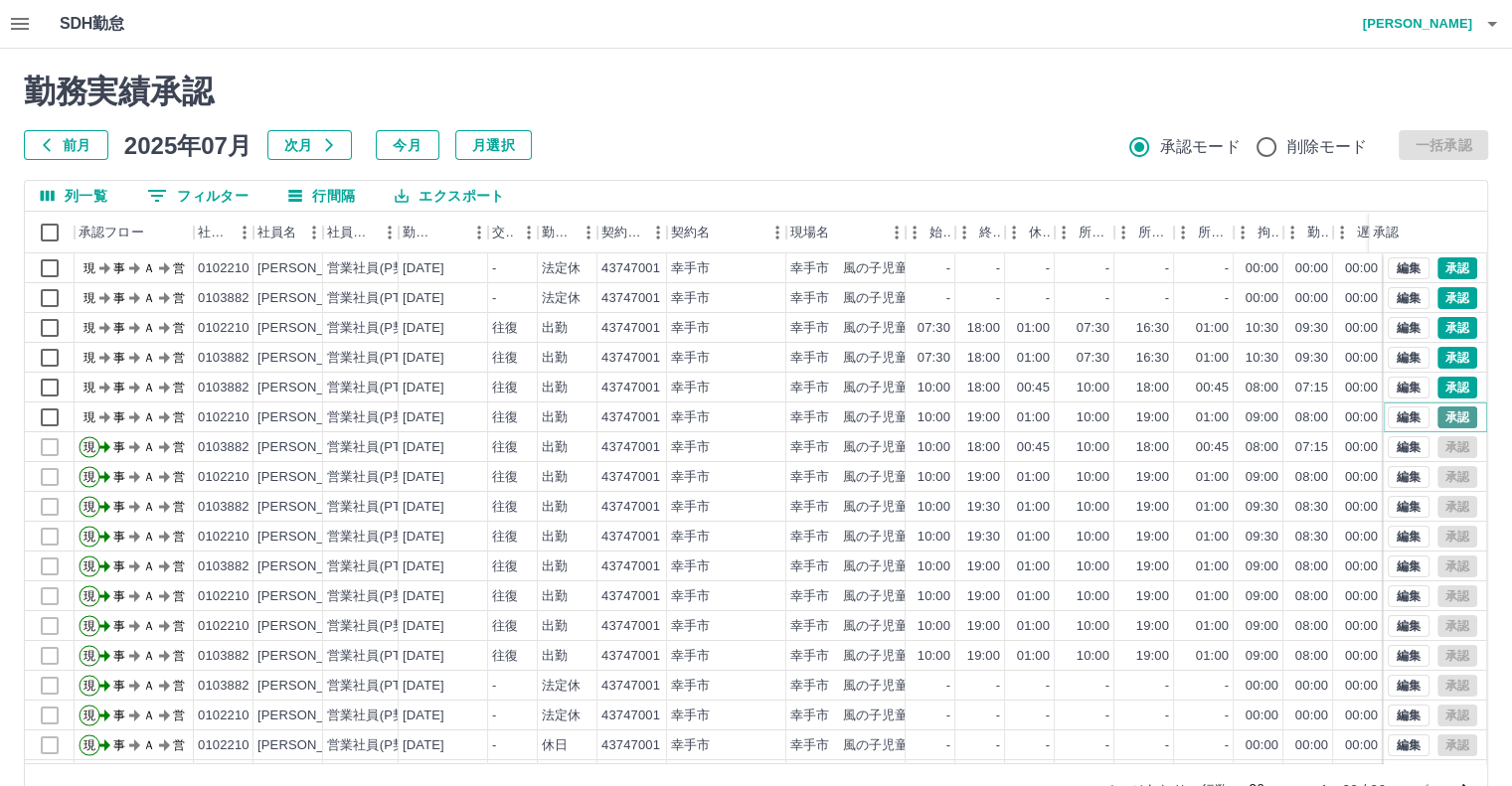 click on "承認" at bounding box center (1457, 417) 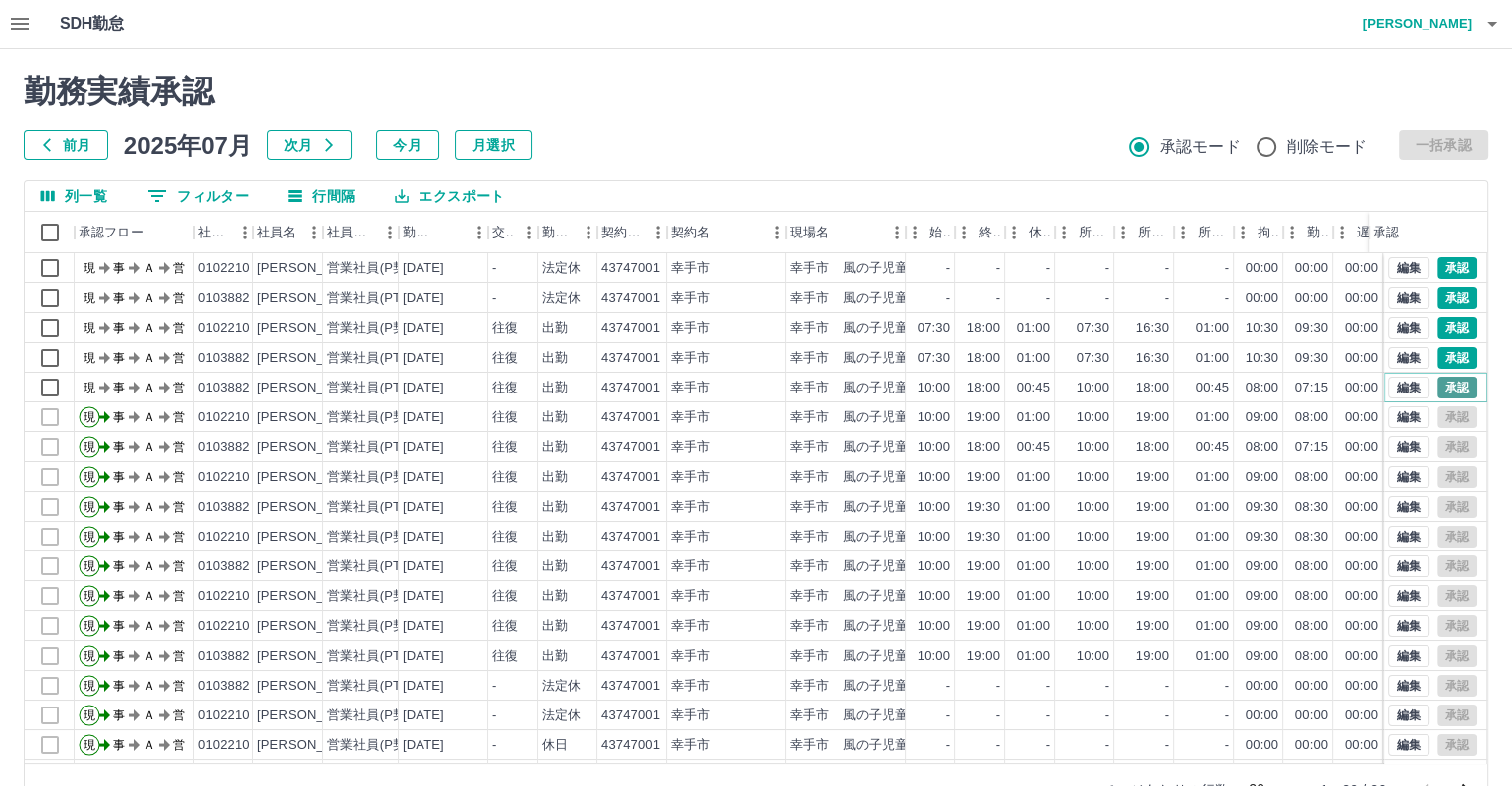 click on "承認" at bounding box center (1457, 388) 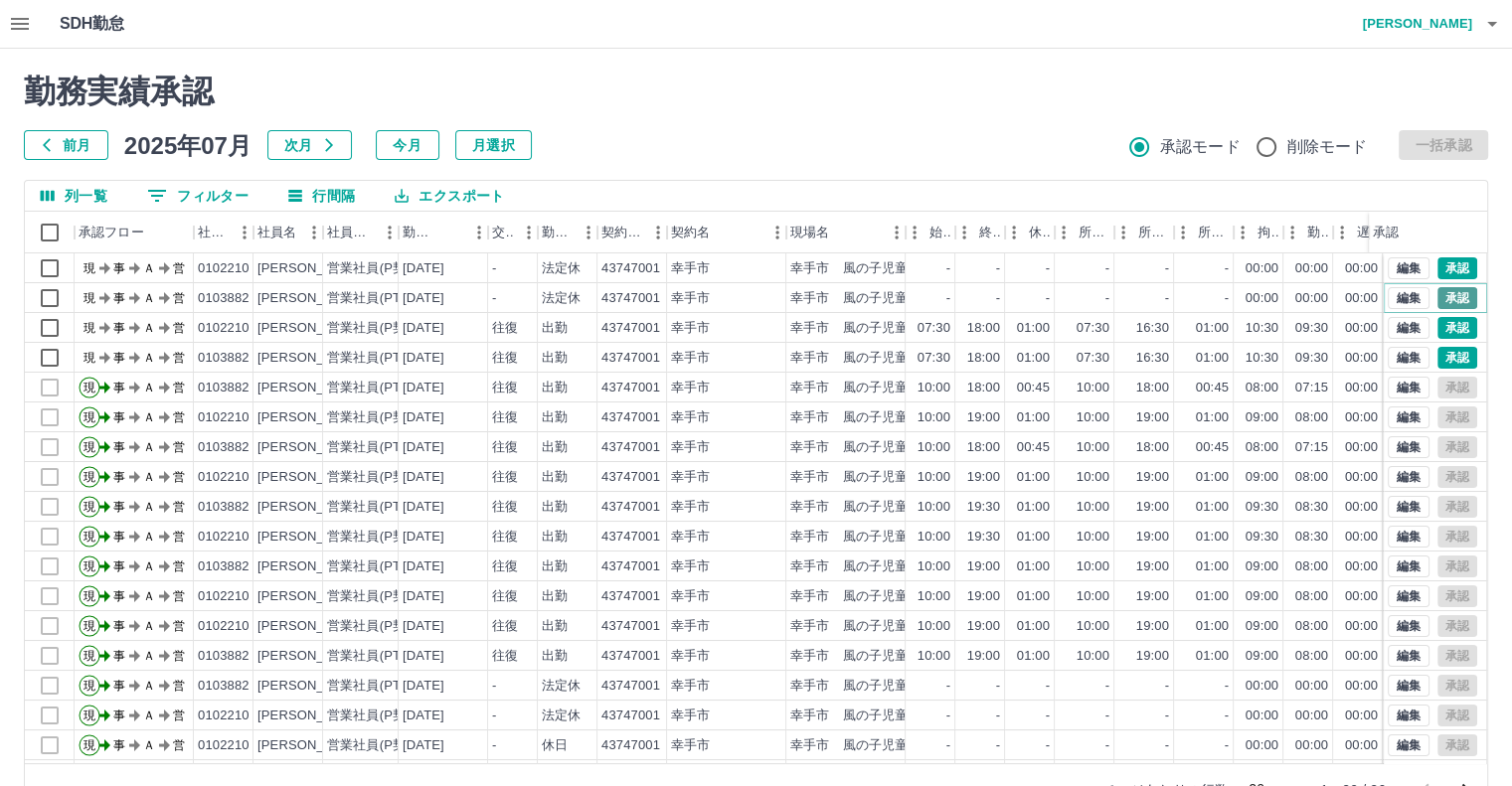 click on "承認" at bounding box center [1457, 298] 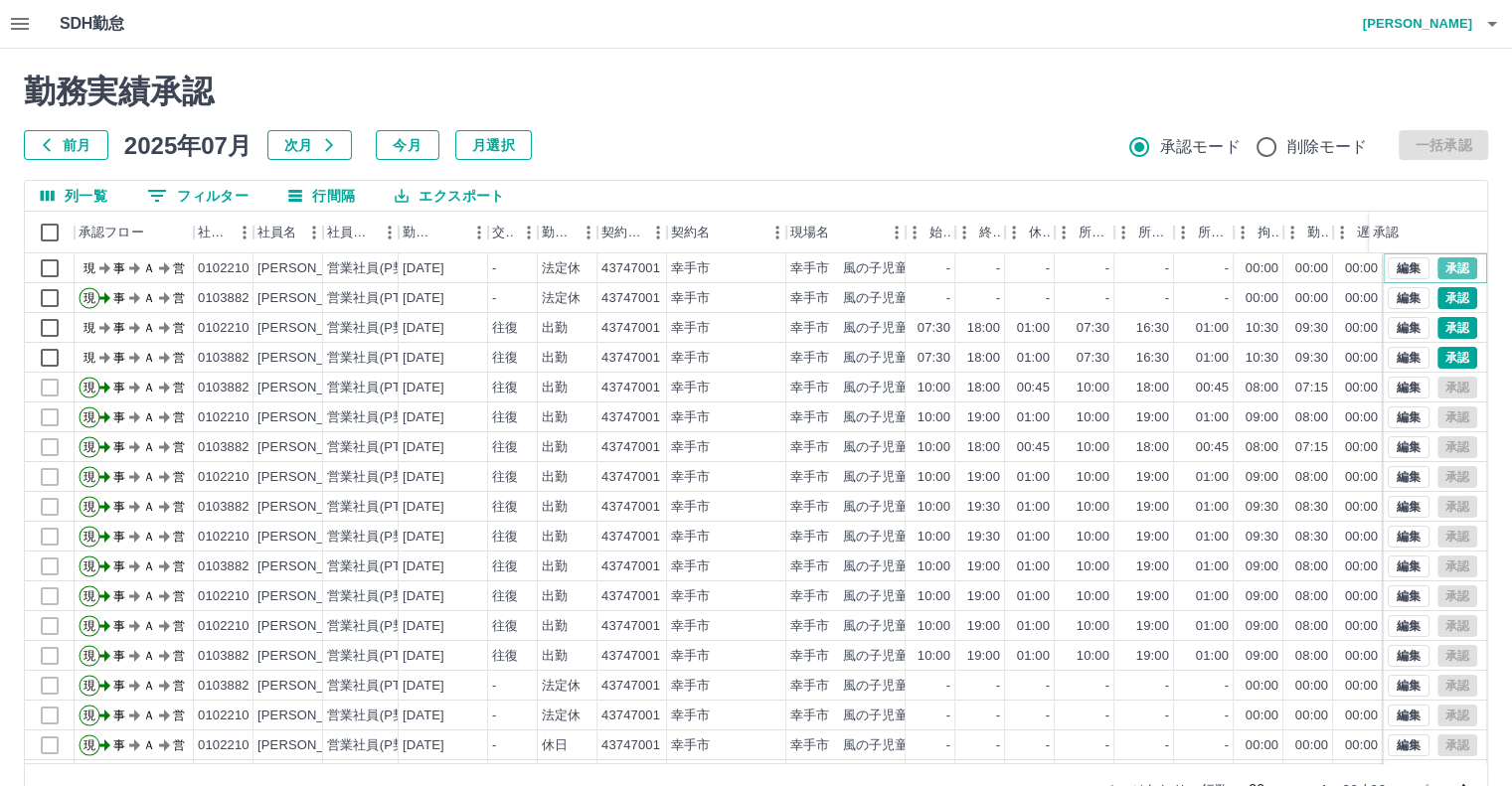 click on "承認" at bounding box center [1457, 268] 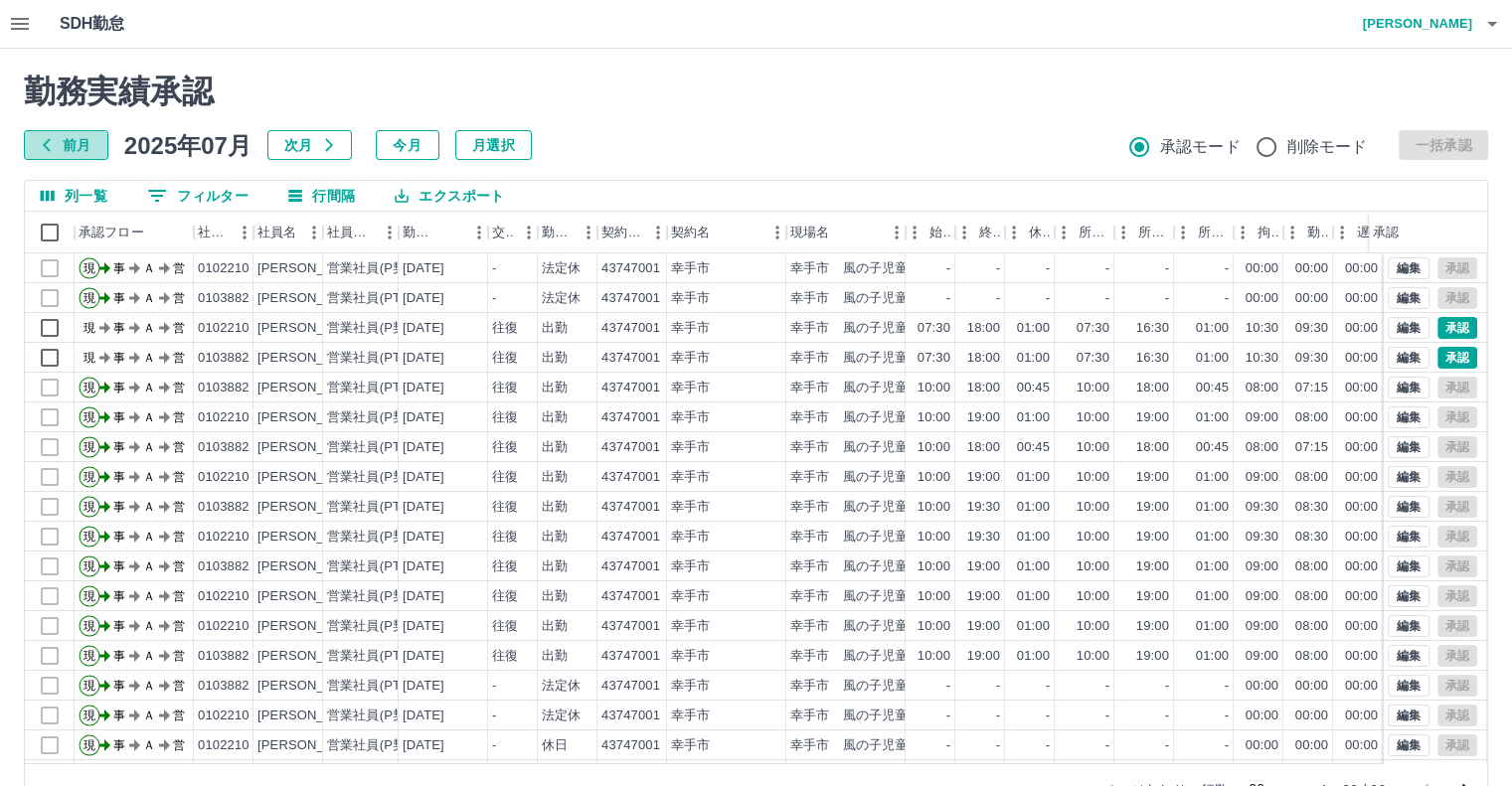 click 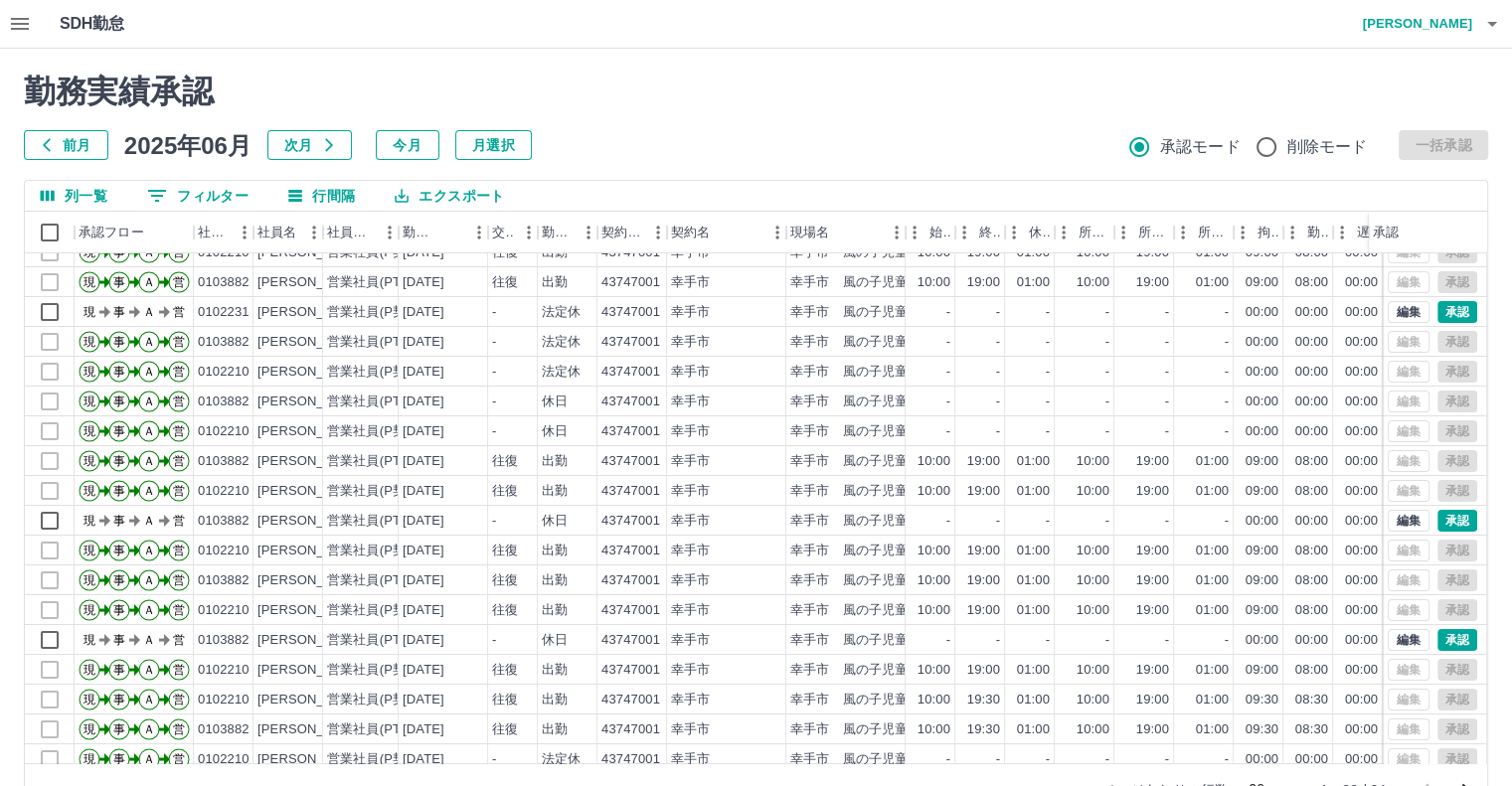 scroll, scrollTop: 0, scrollLeft: 0, axis: both 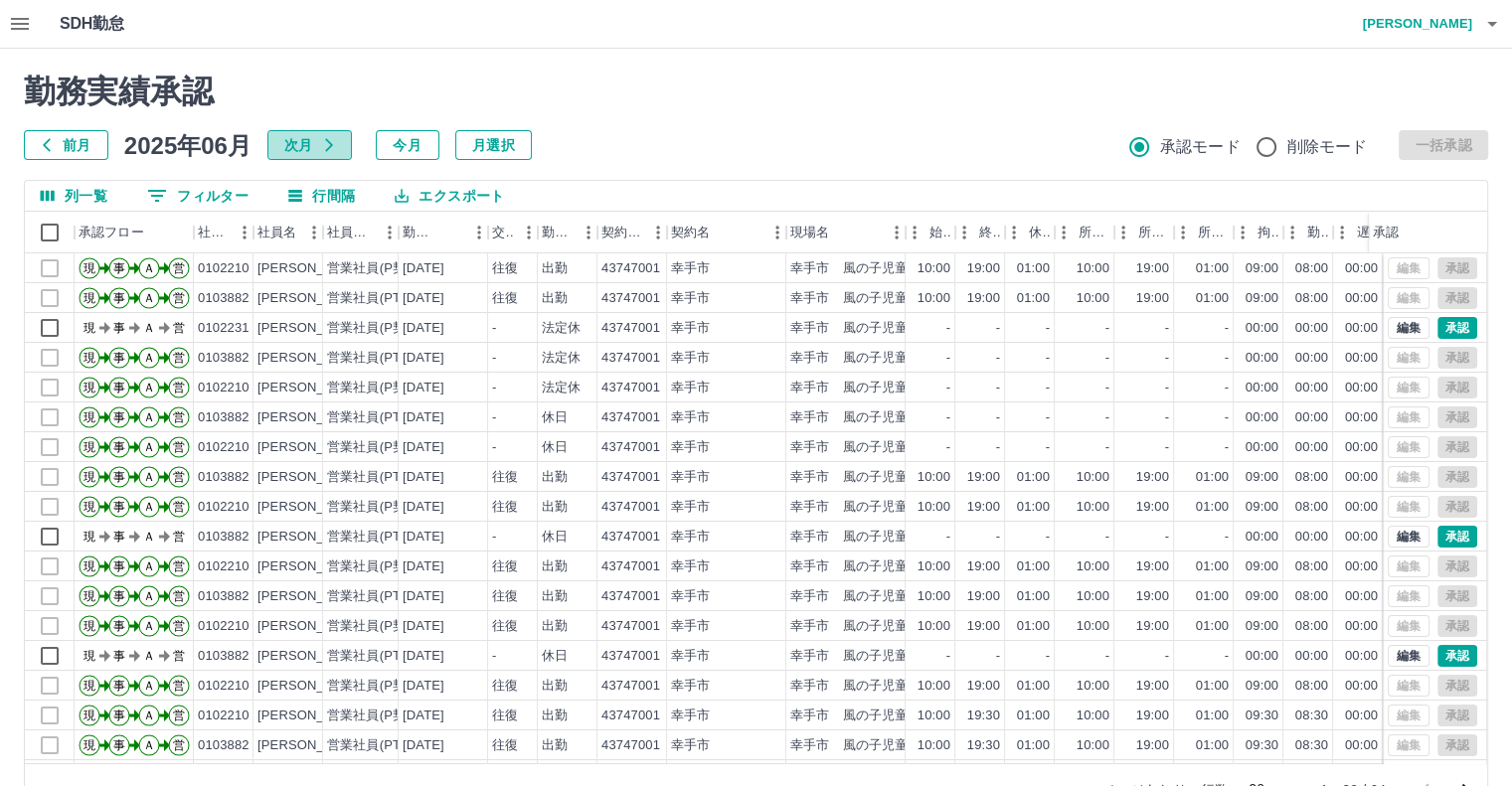 click on "次月" at bounding box center [309, 145] 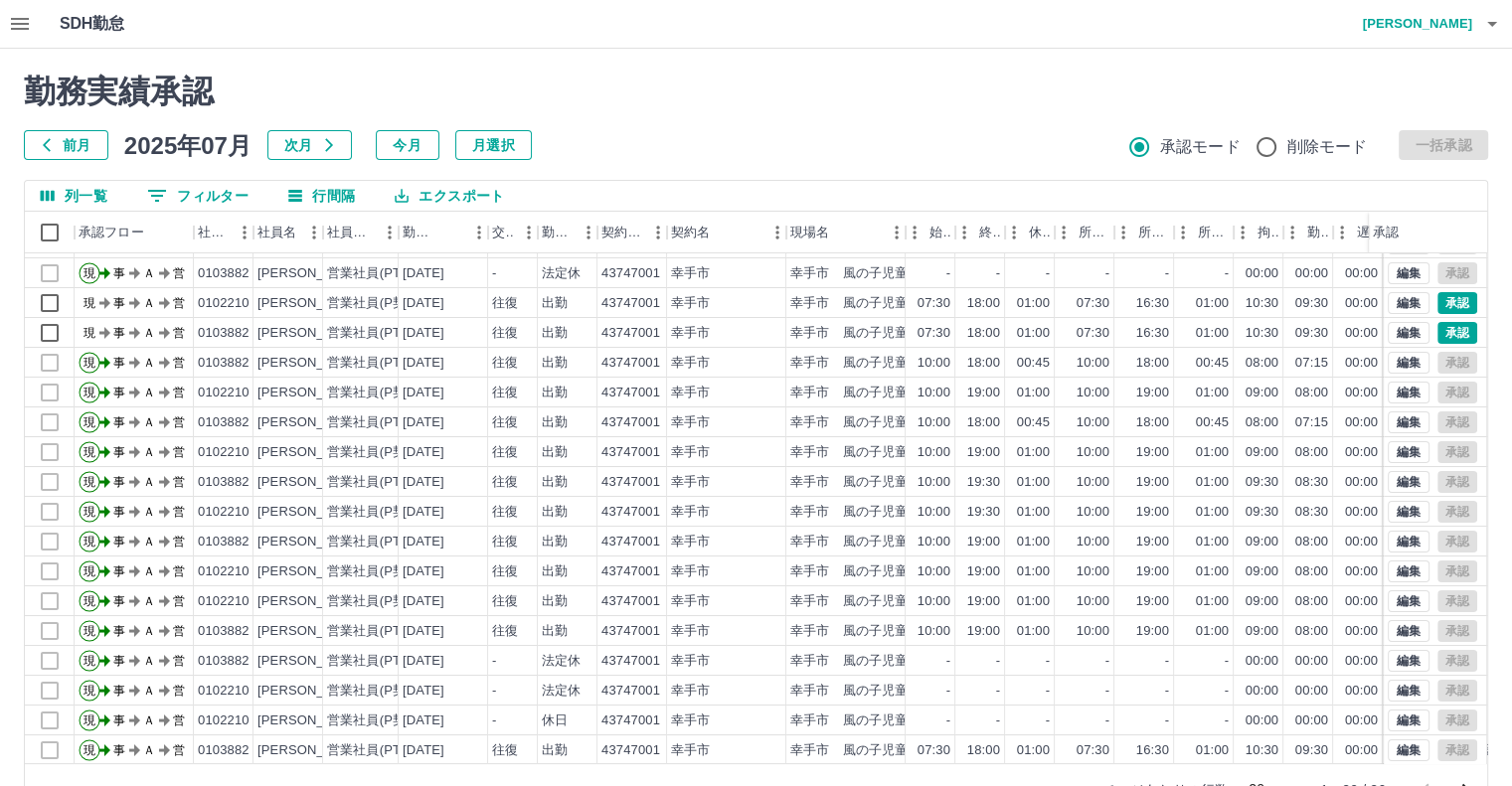 scroll, scrollTop: 0, scrollLeft: 0, axis: both 